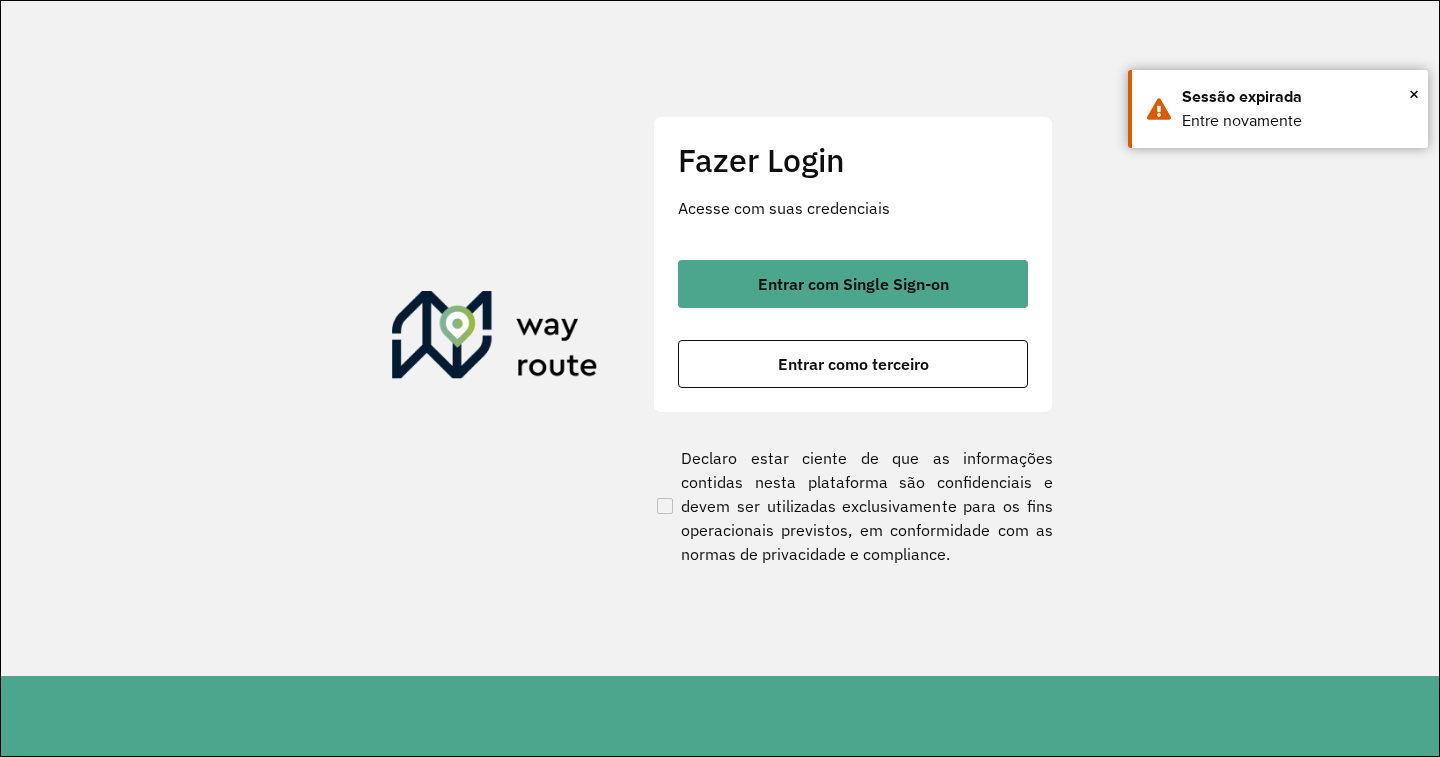 scroll, scrollTop: 0, scrollLeft: 0, axis: both 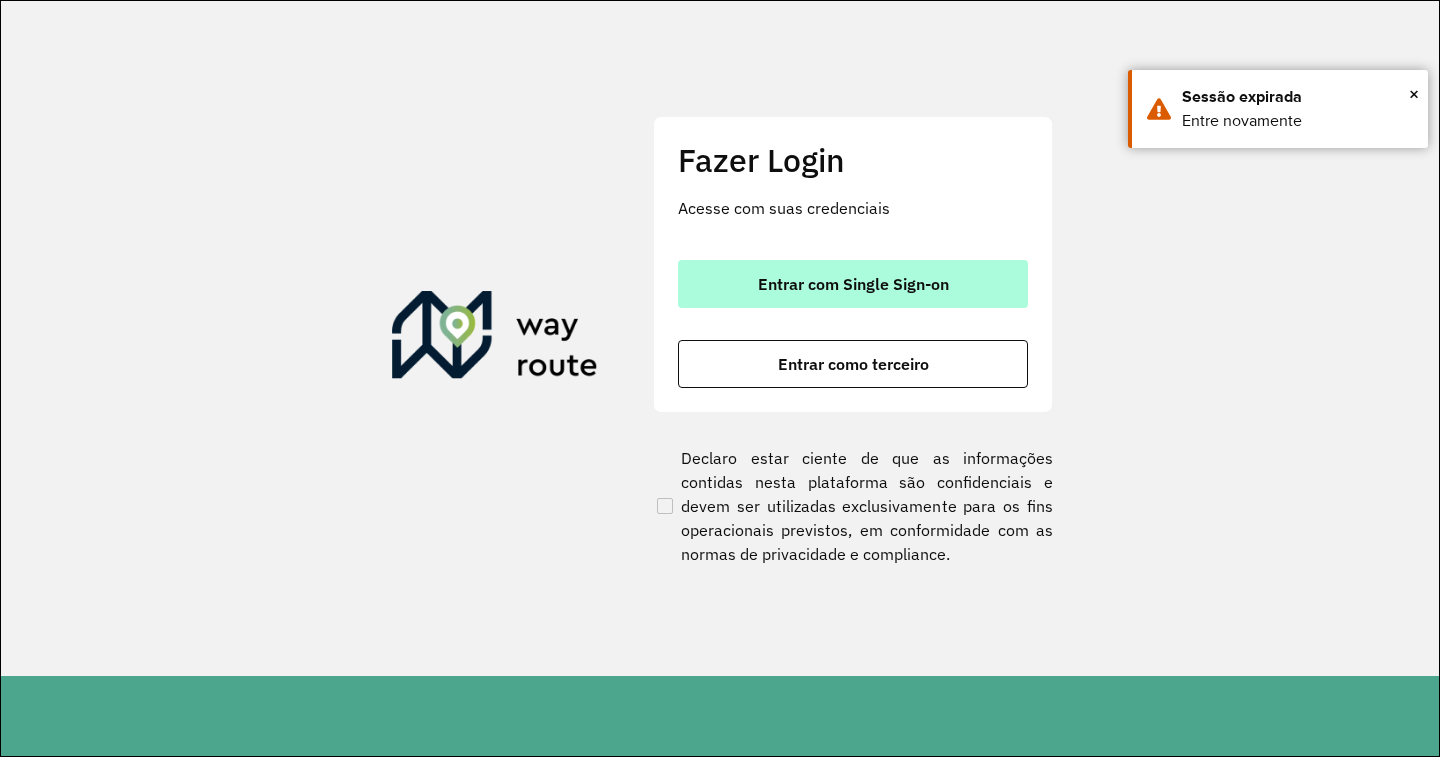 click on "Entrar com Single Sign-on" at bounding box center (853, 284) 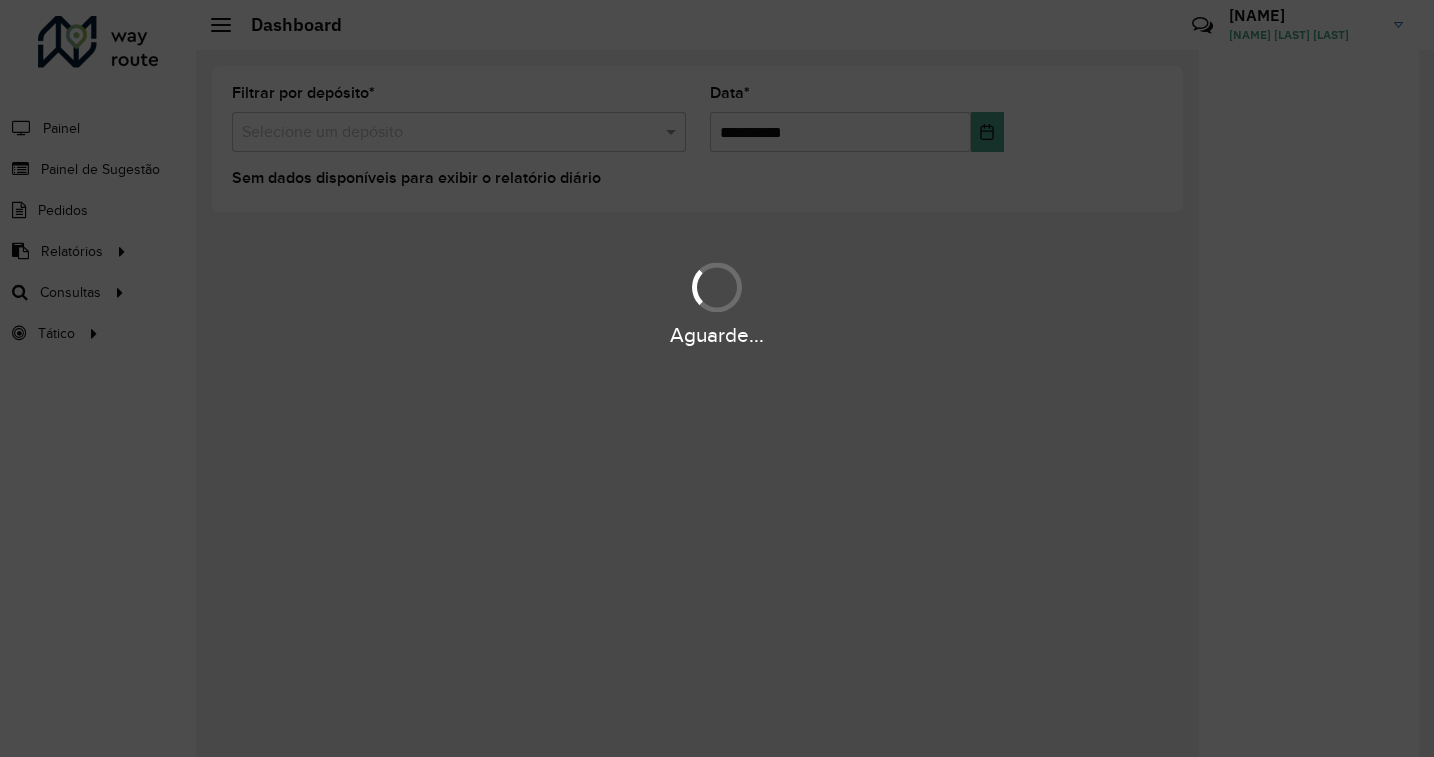 scroll, scrollTop: 0, scrollLeft: 0, axis: both 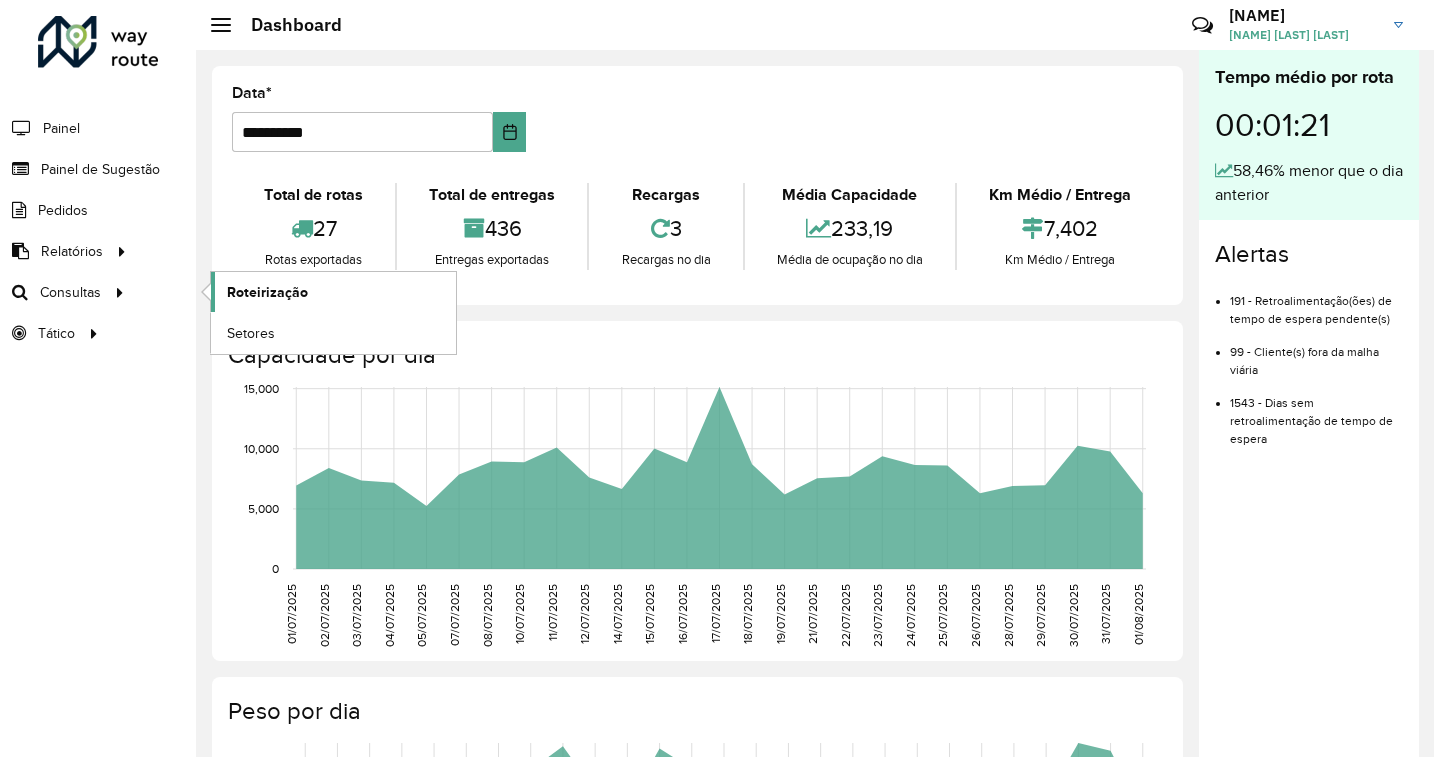 click on "Roteirização" 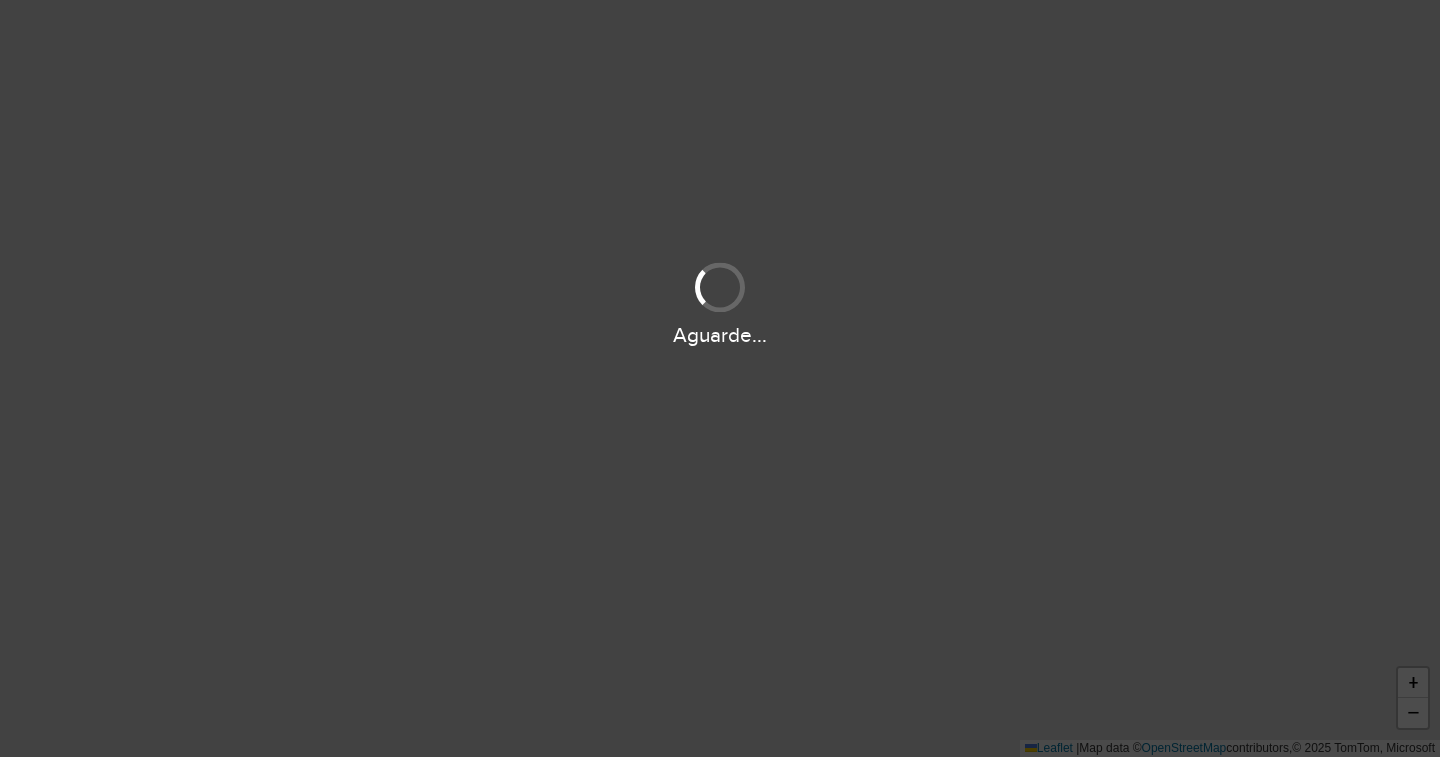 scroll, scrollTop: 0, scrollLeft: 0, axis: both 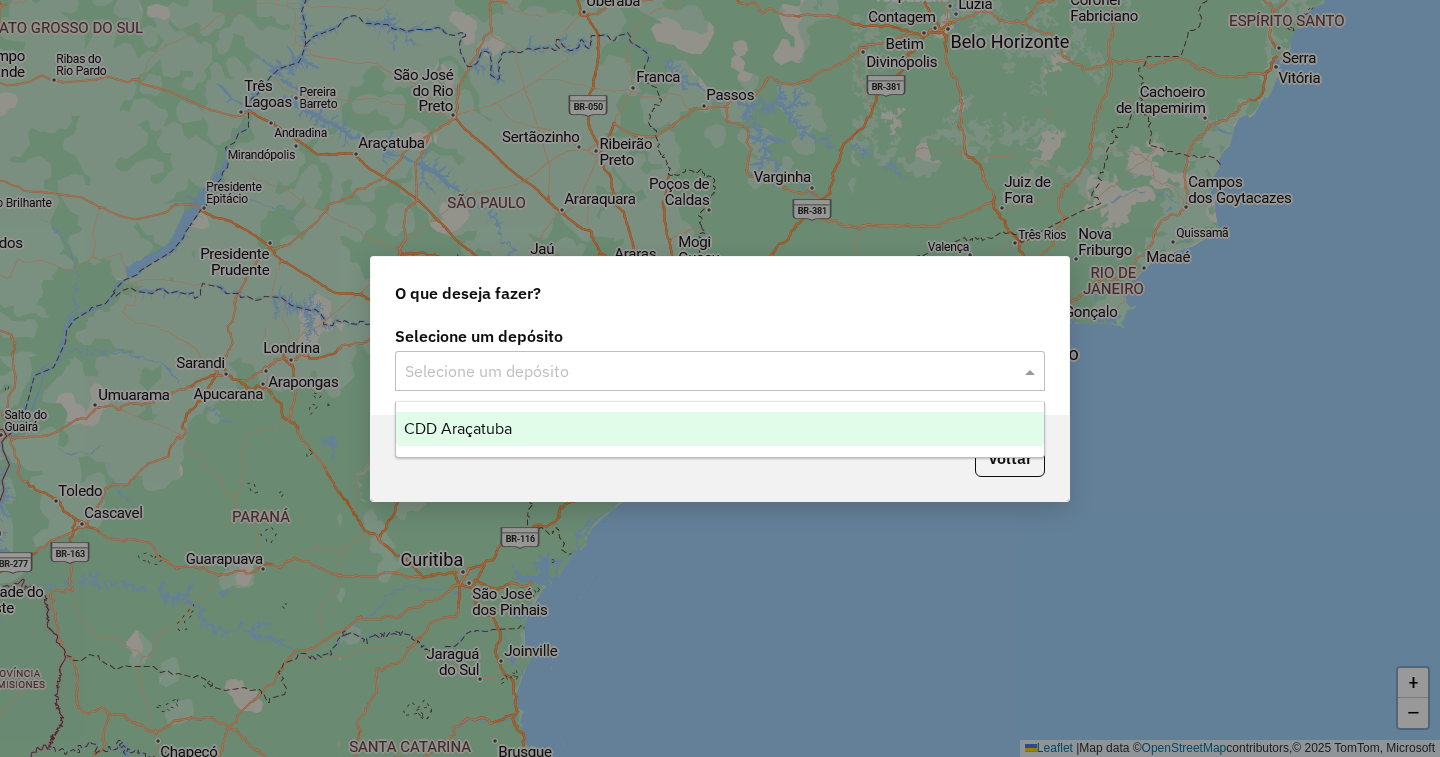 click 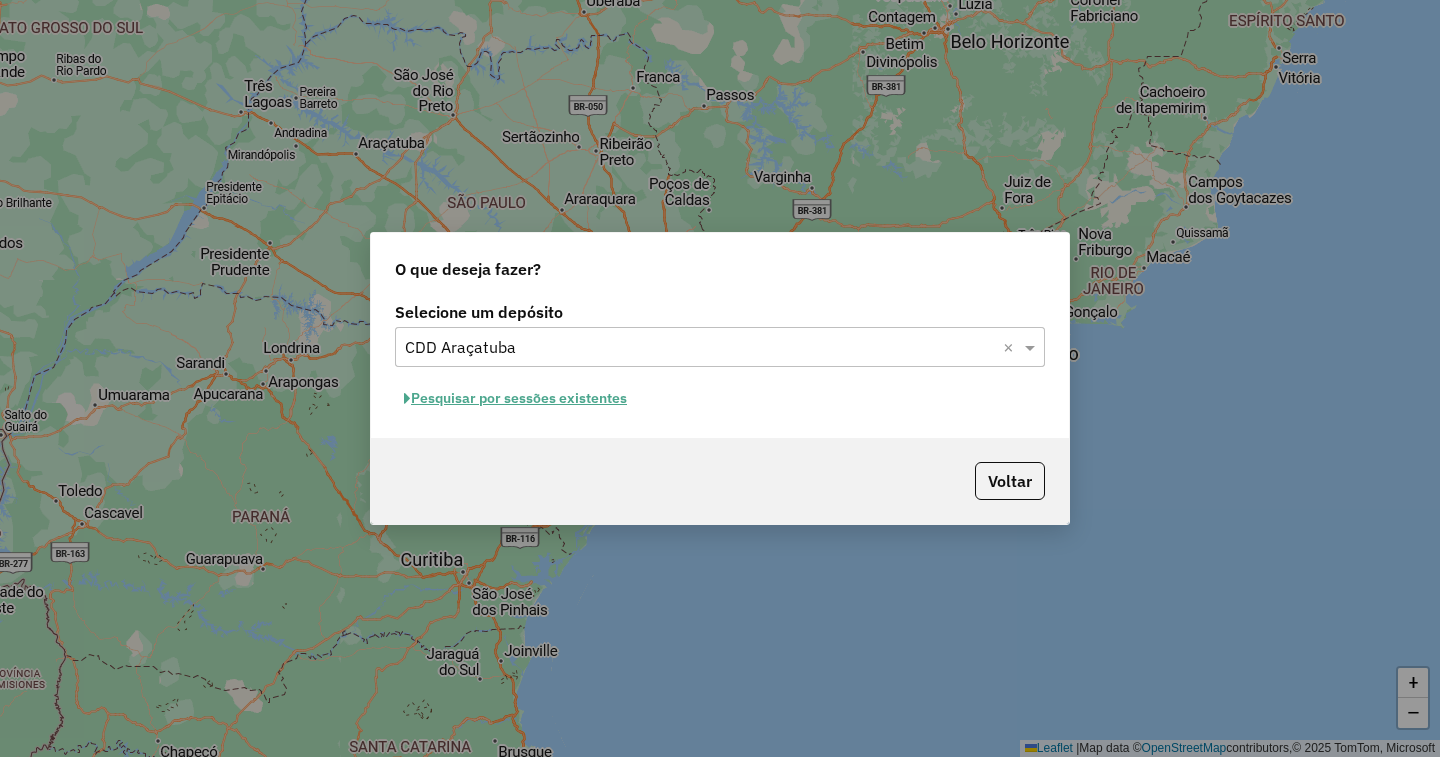 click on "Pesquisar por sessões existentes" 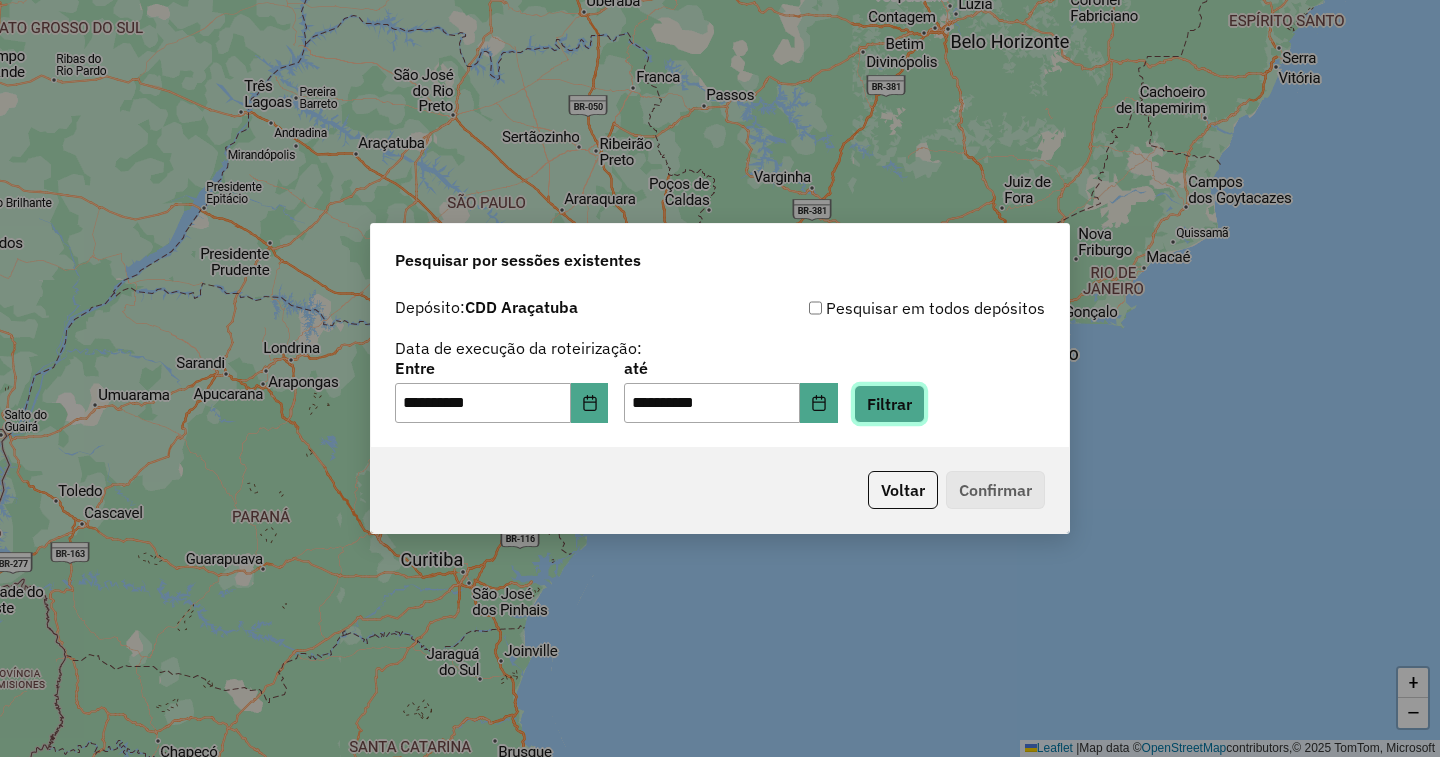 click on "Filtrar" 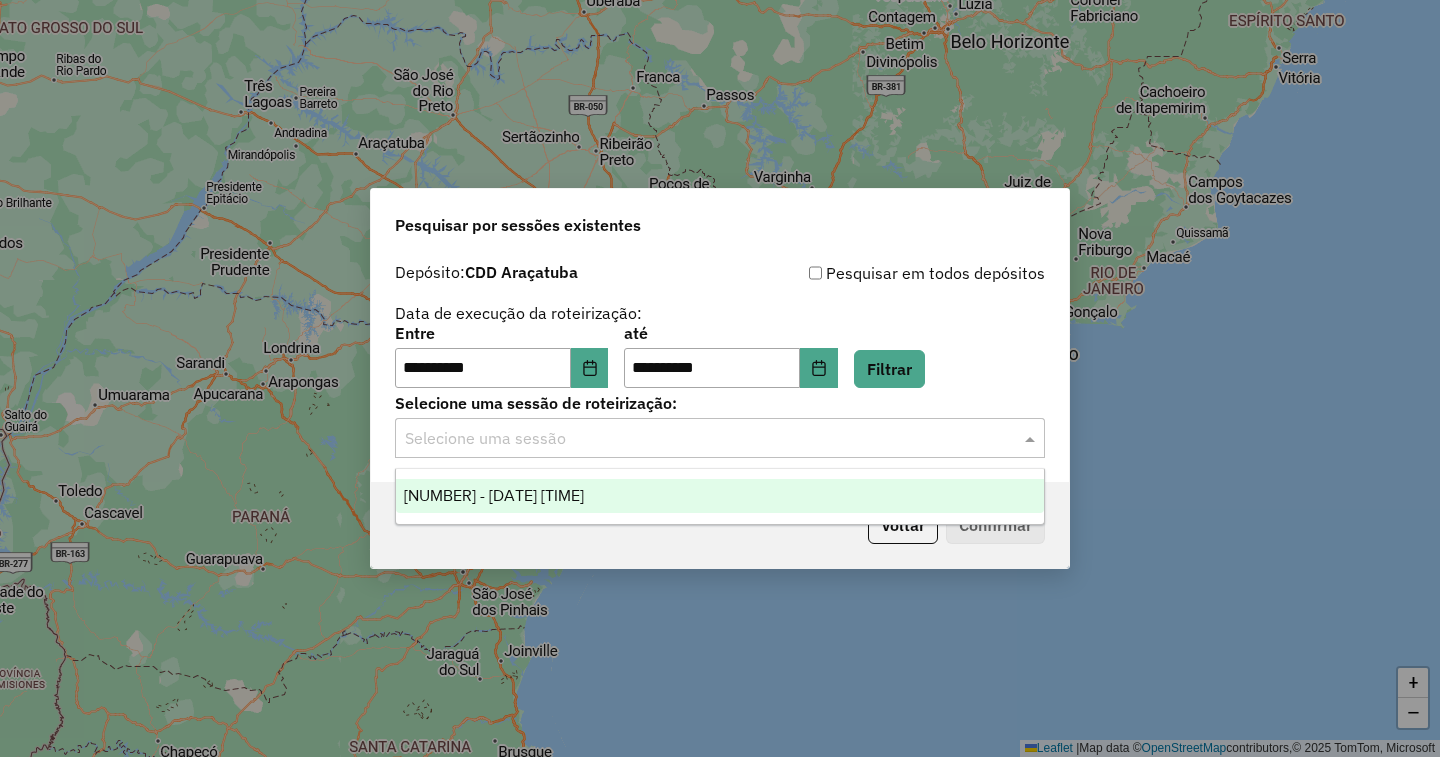 click 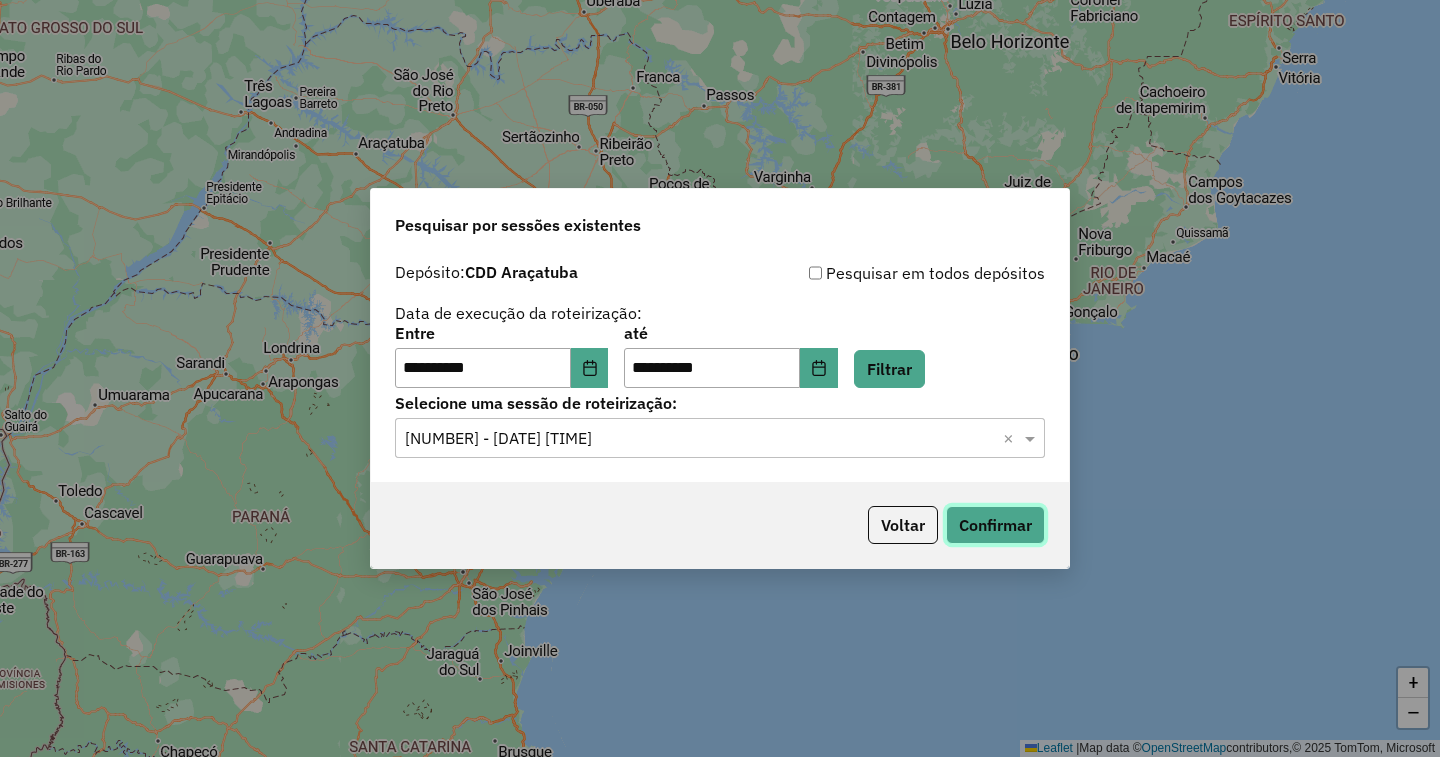 click on "Confirmar" 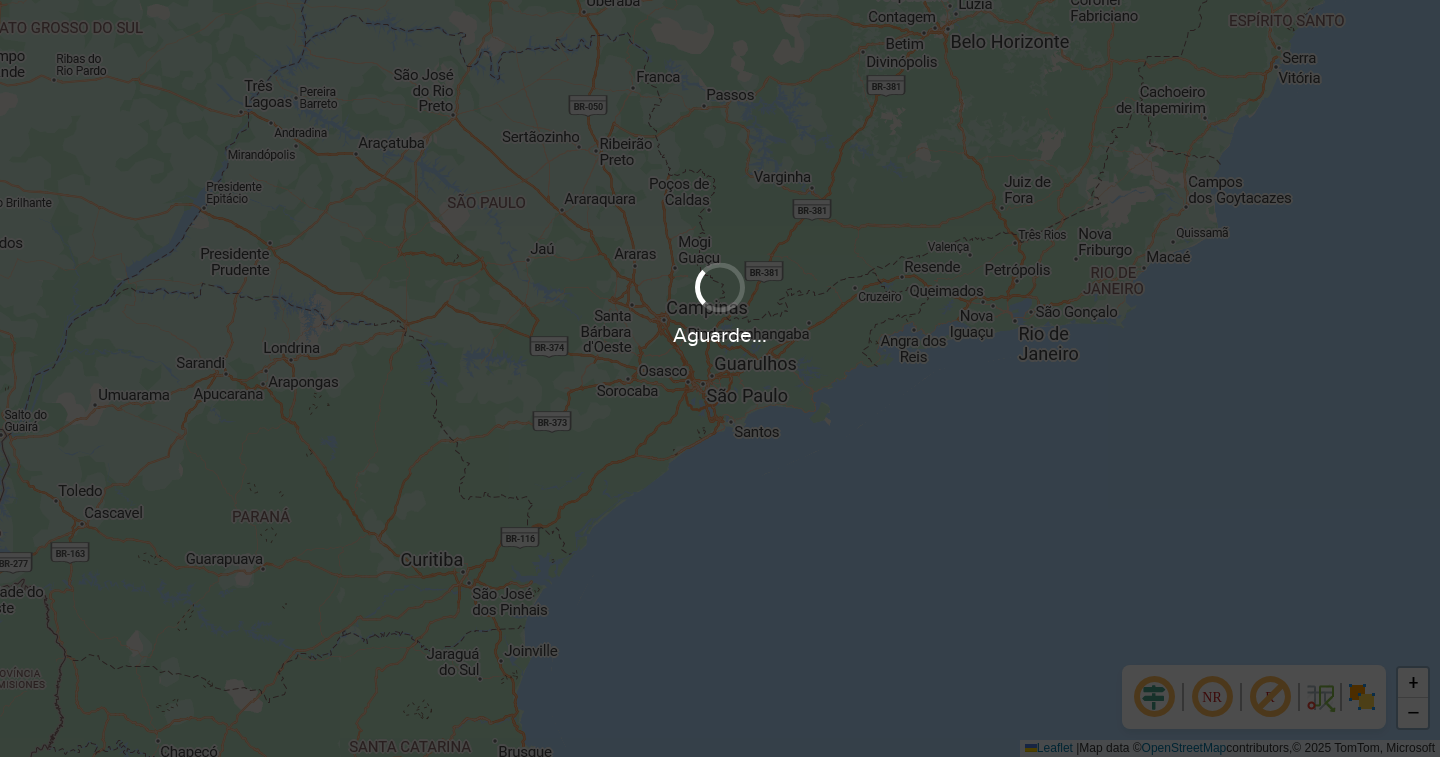 scroll, scrollTop: 0, scrollLeft: 0, axis: both 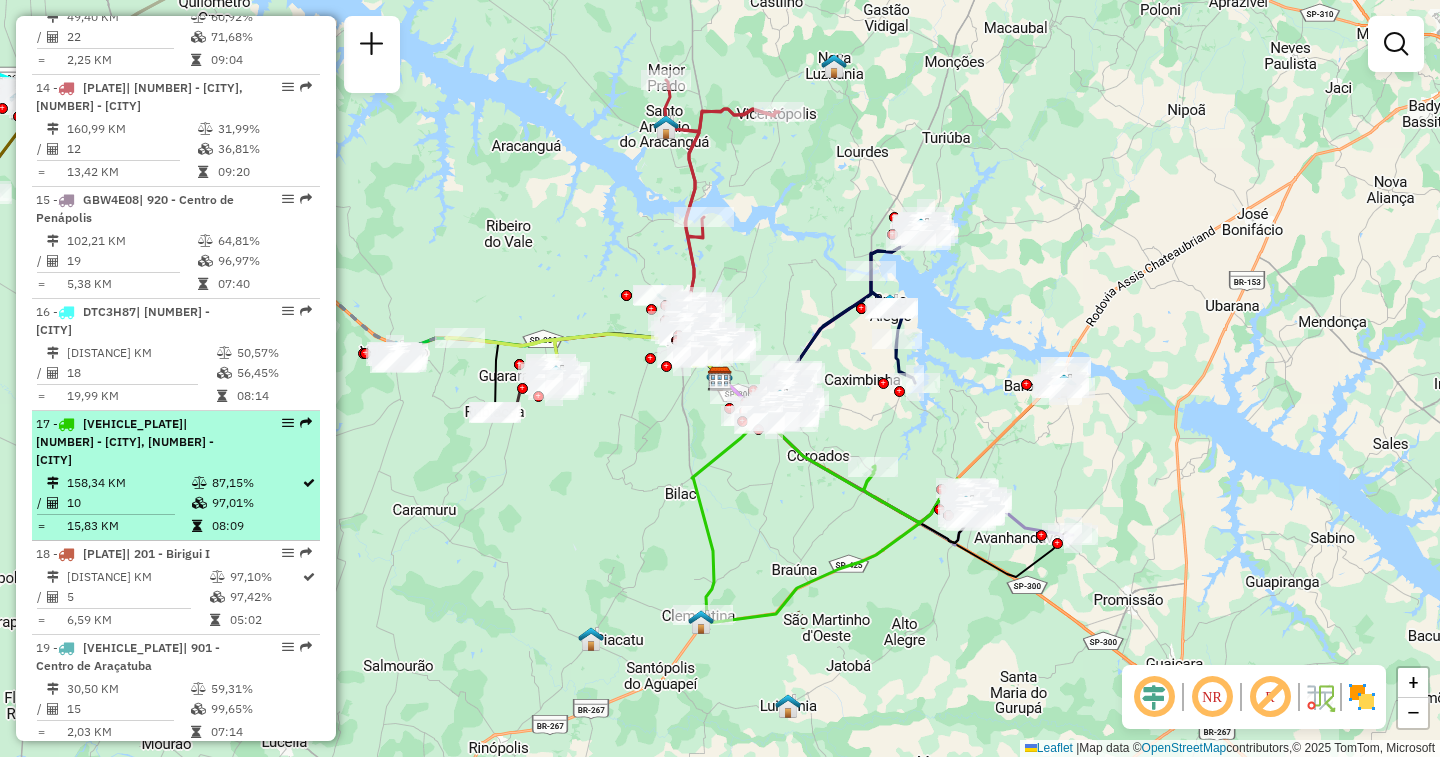 select on "**********" 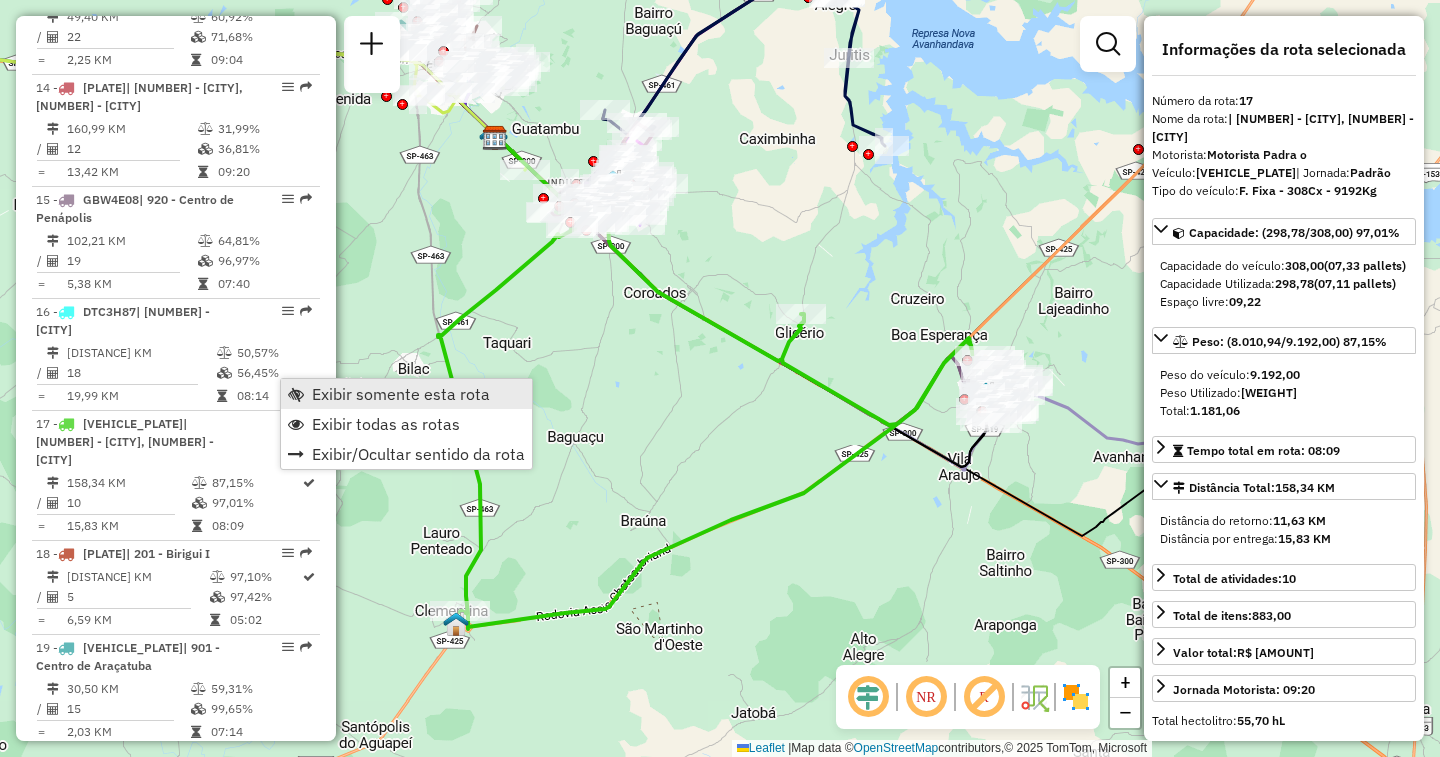 click on "Exibir somente esta rota" at bounding box center (401, 394) 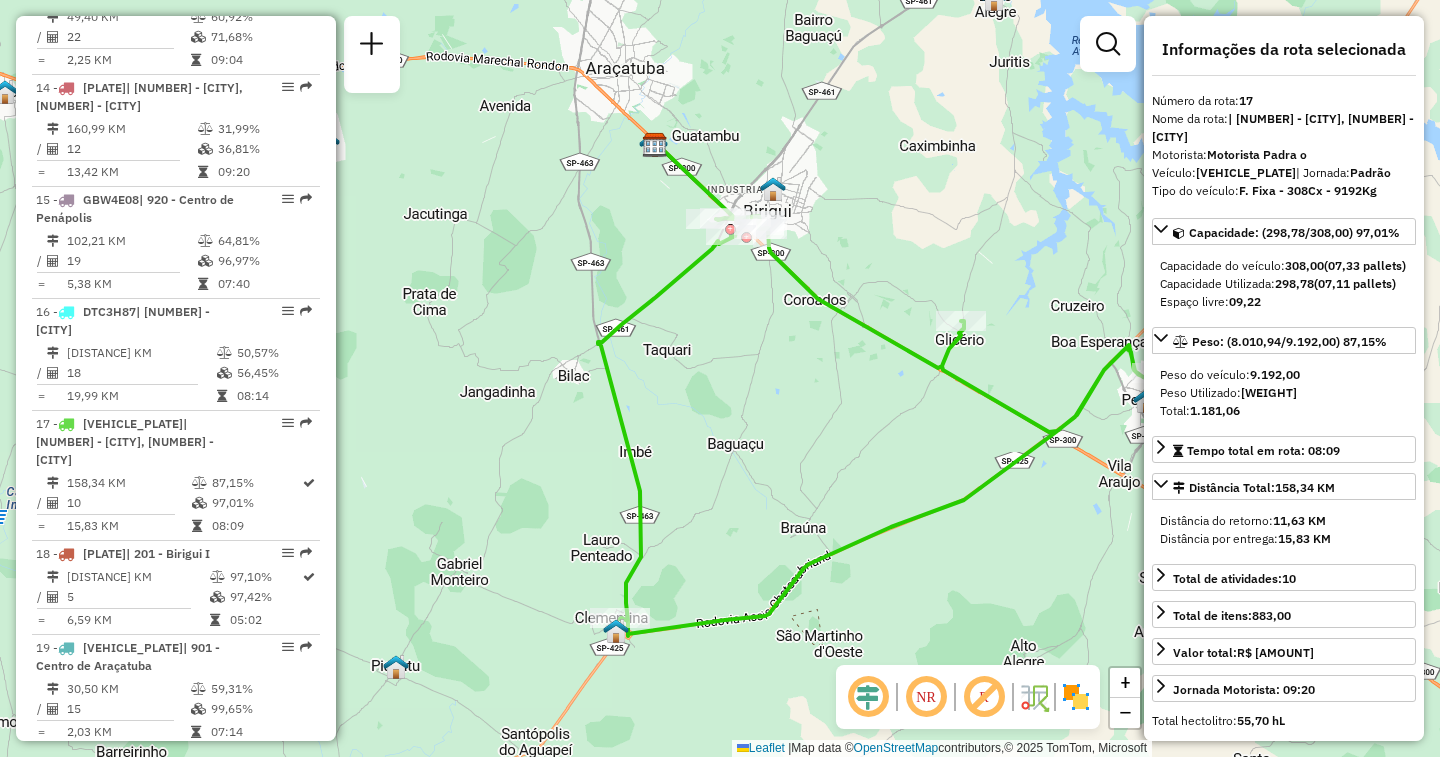 drag, startPoint x: 593, startPoint y: 493, endPoint x: 740, endPoint y: 484, distance: 147.27525 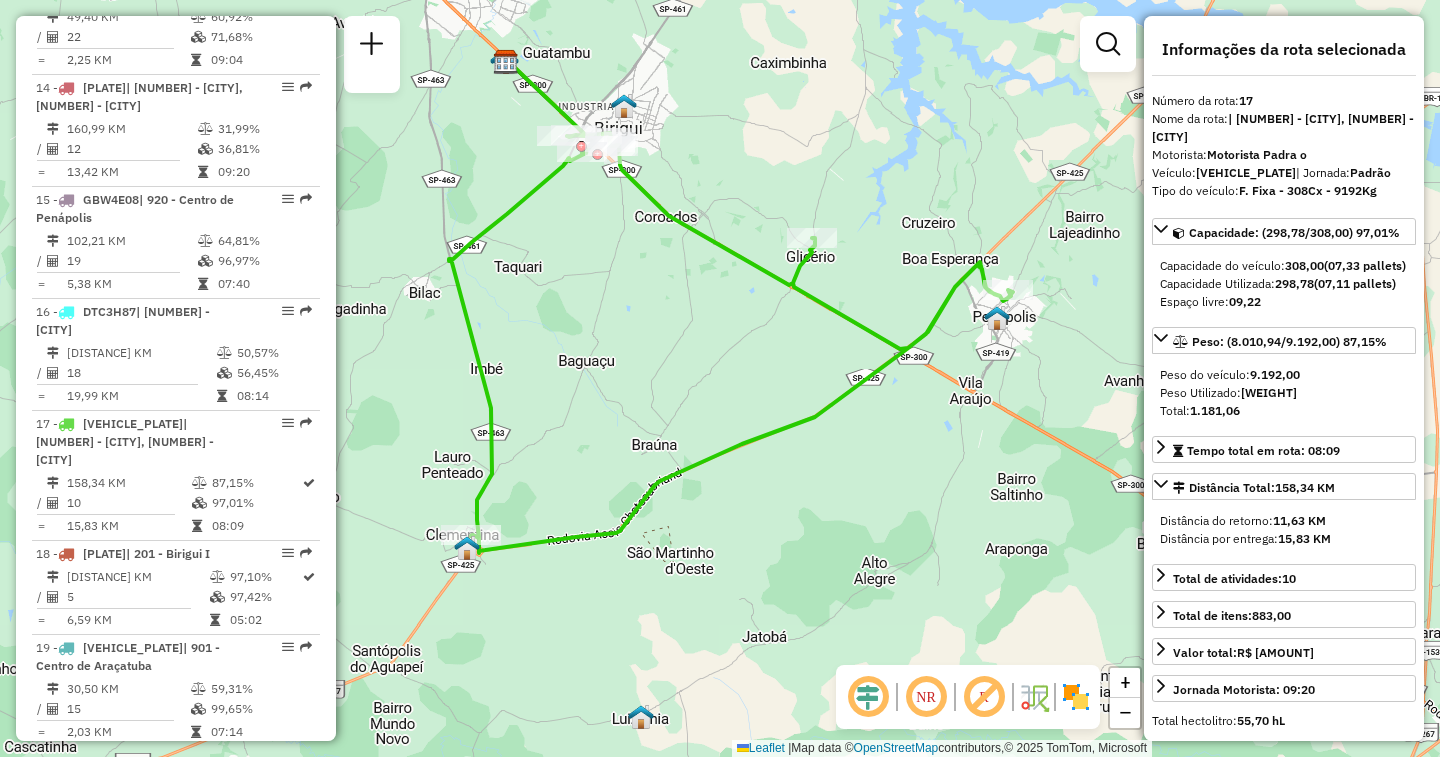 drag, startPoint x: 745, startPoint y: 401, endPoint x: 609, endPoint y: 334, distance: 151.60805 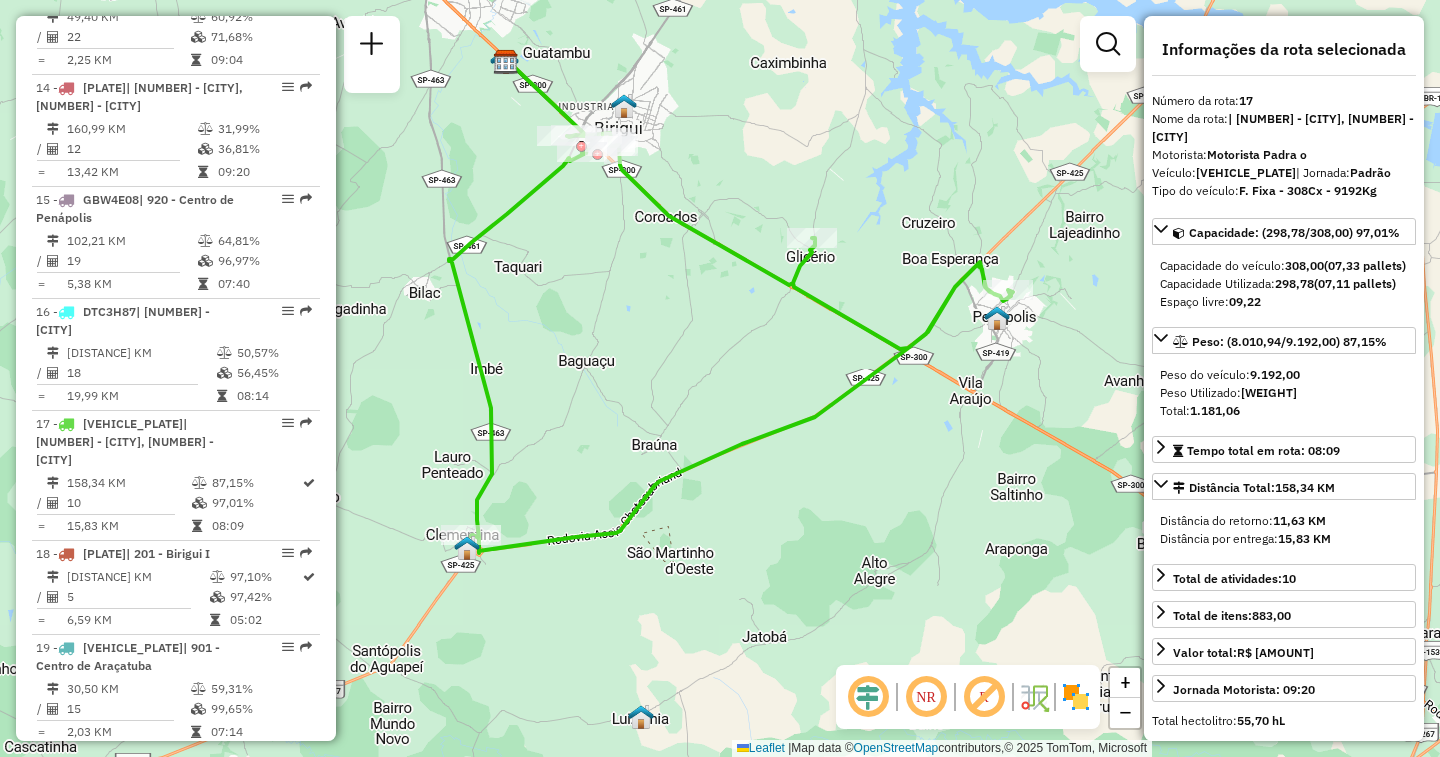 click 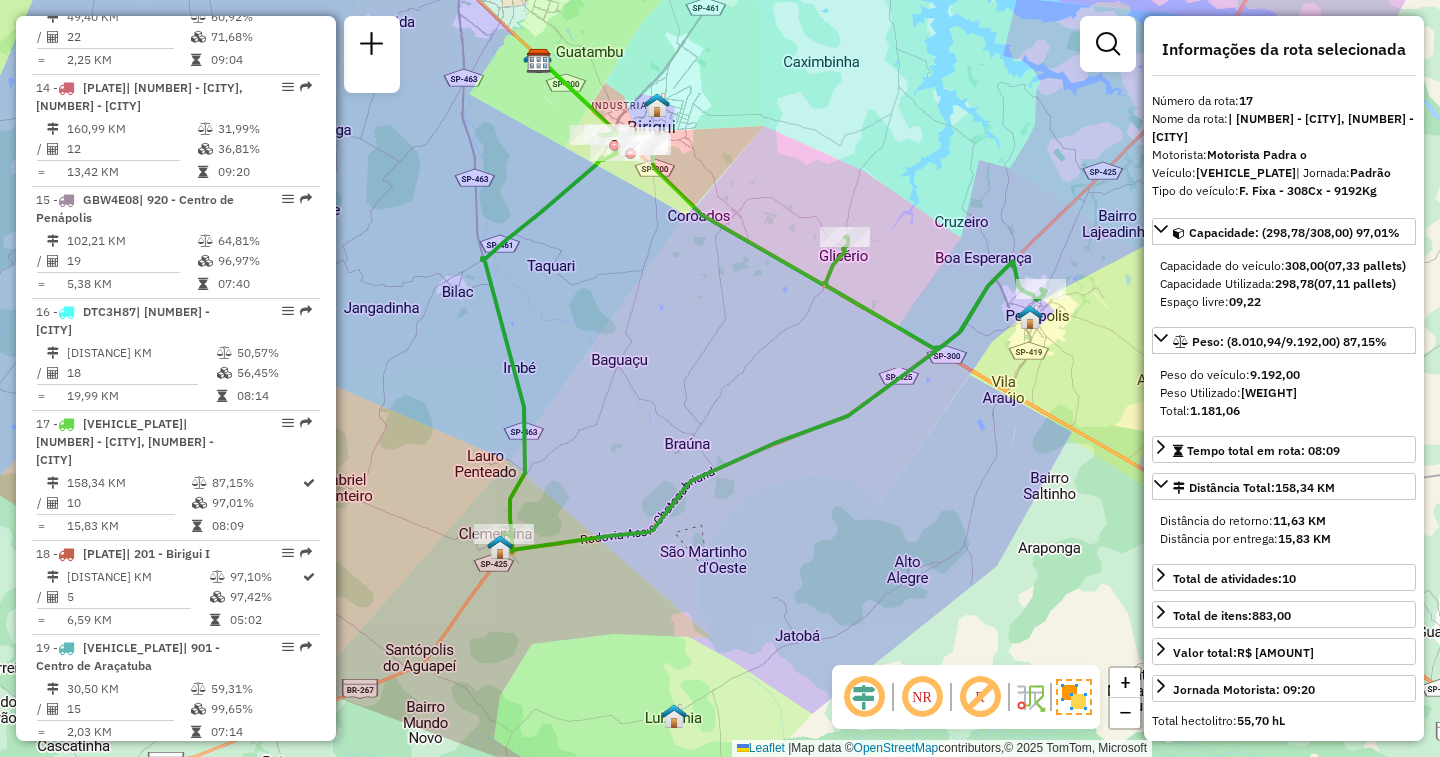 drag, startPoint x: 541, startPoint y: 602, endPoint x: 574, endPoint y: 601, distance: 33.01515 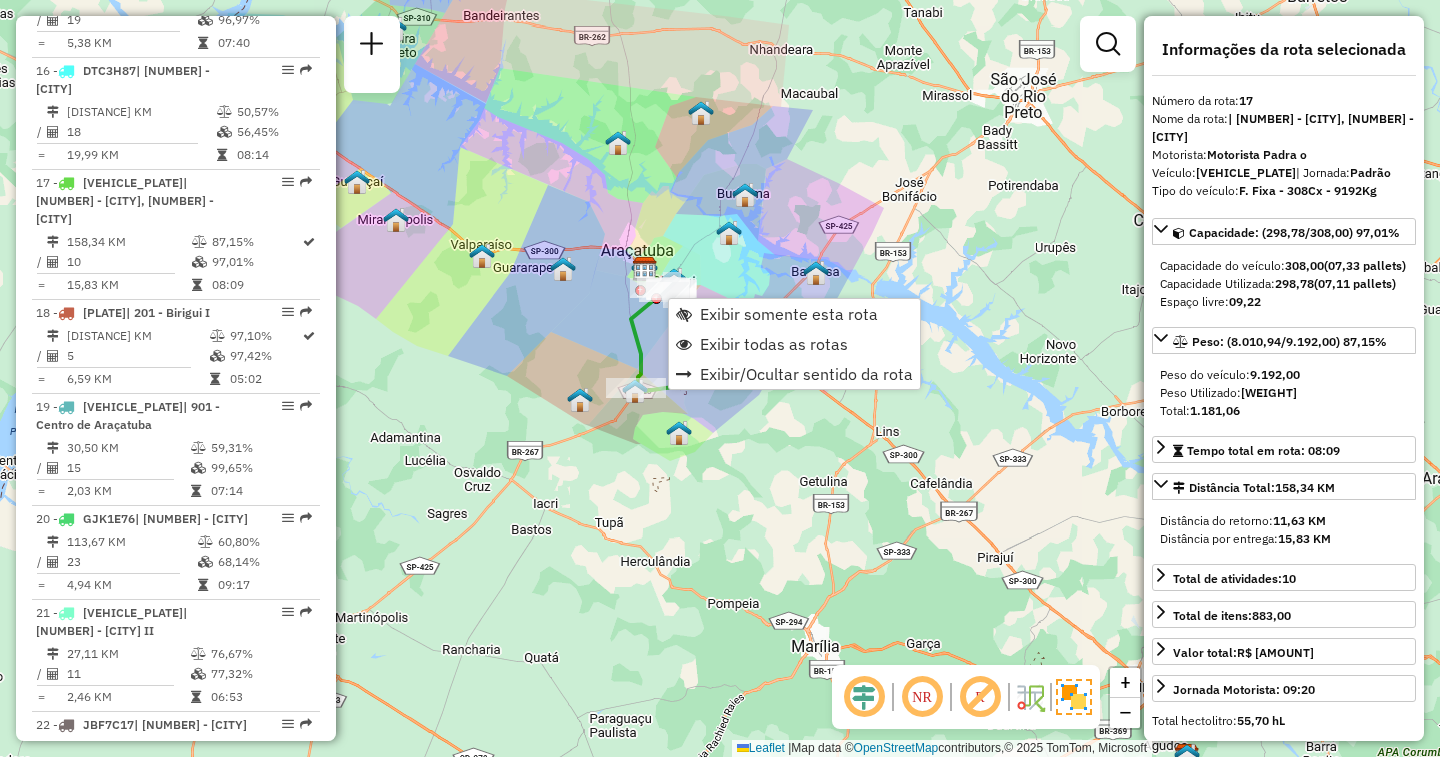 scroll, scrollTop: 2443, scrollLeft: 0, axis: vertical 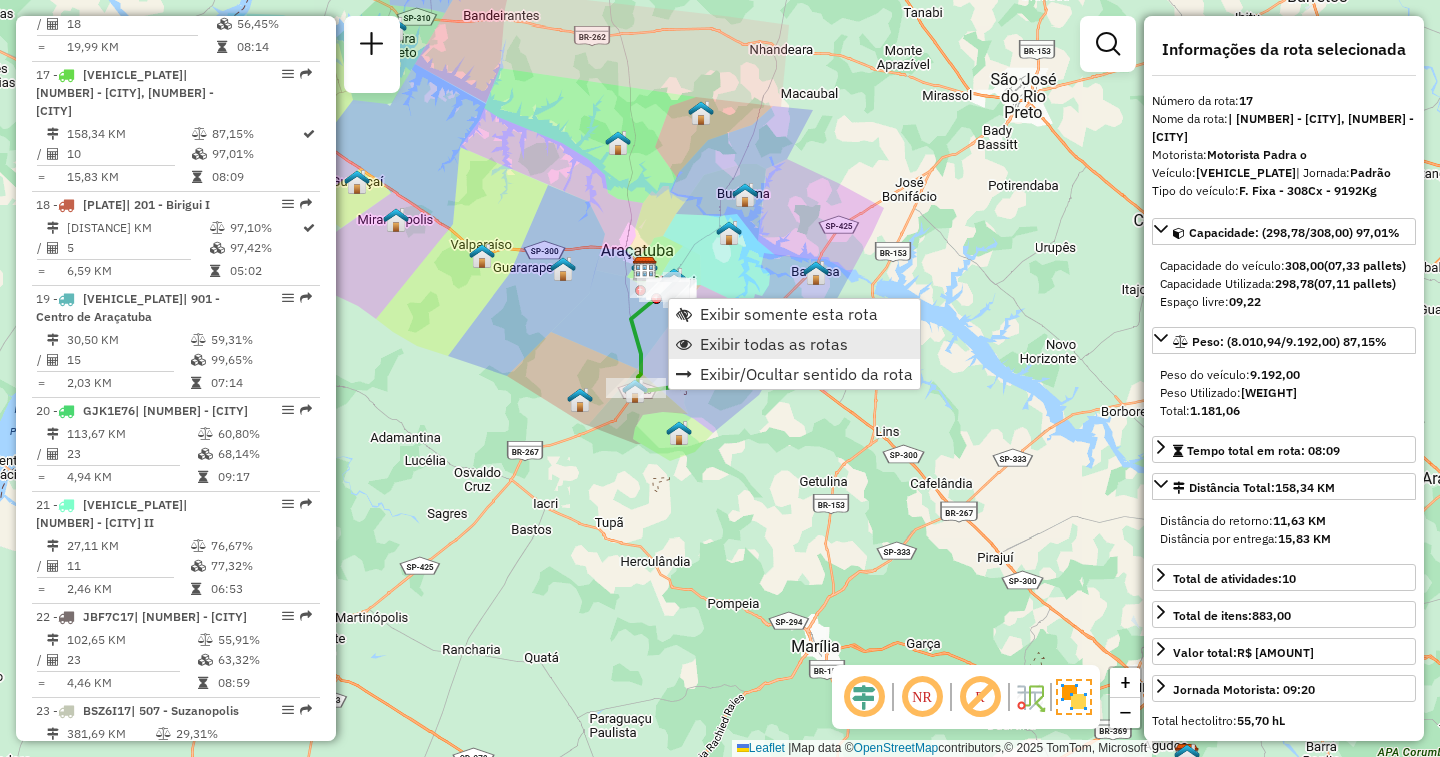 click on "Exibir todas as rotas" at bounding box center [774, 344] 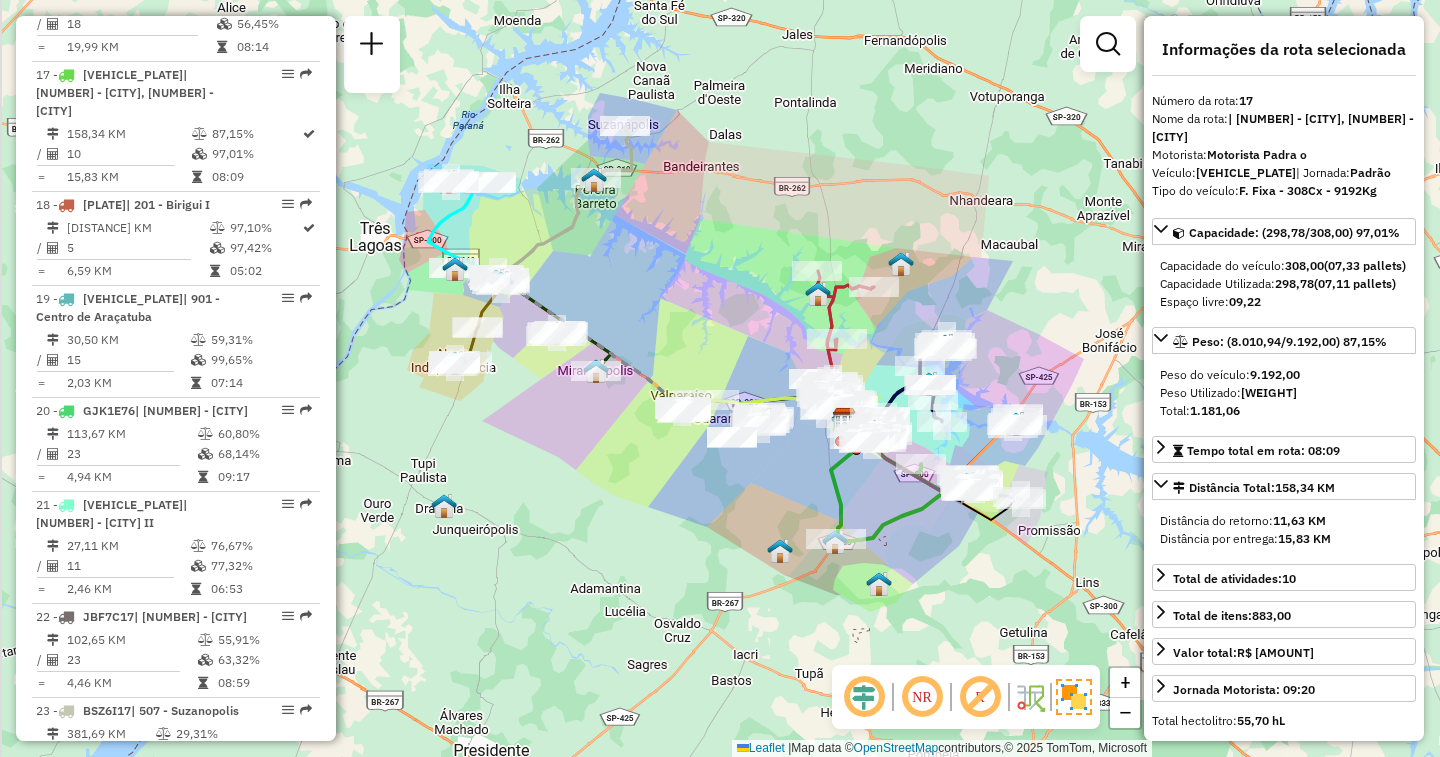 drag, startPoint x: 489, startPoint y: 372, endPoint x: 689, endPoint y: 526, distance: 252.42029 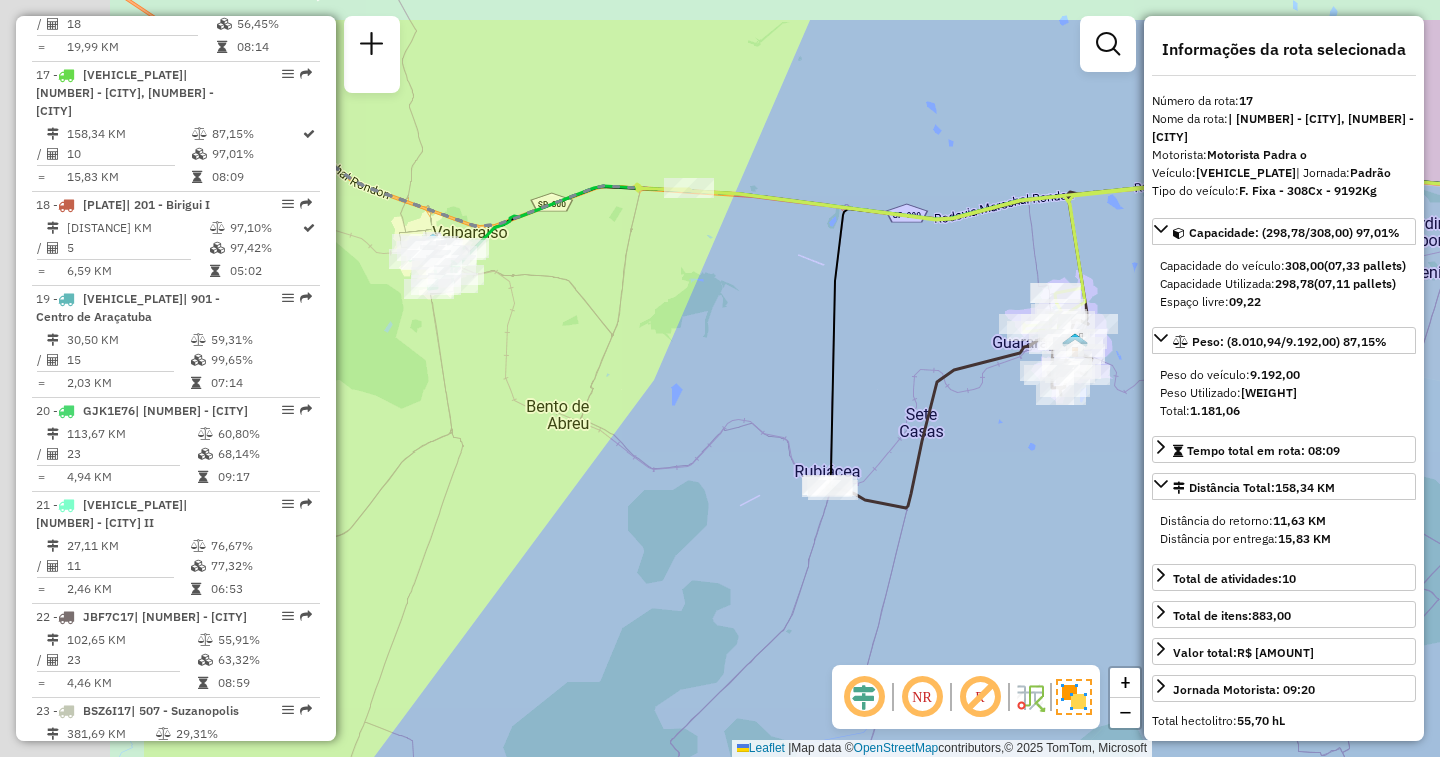drag, startPoint x: 694, startPoint y: 423, endPoint x: 982, endPoint y: 519, distance: 303.57864 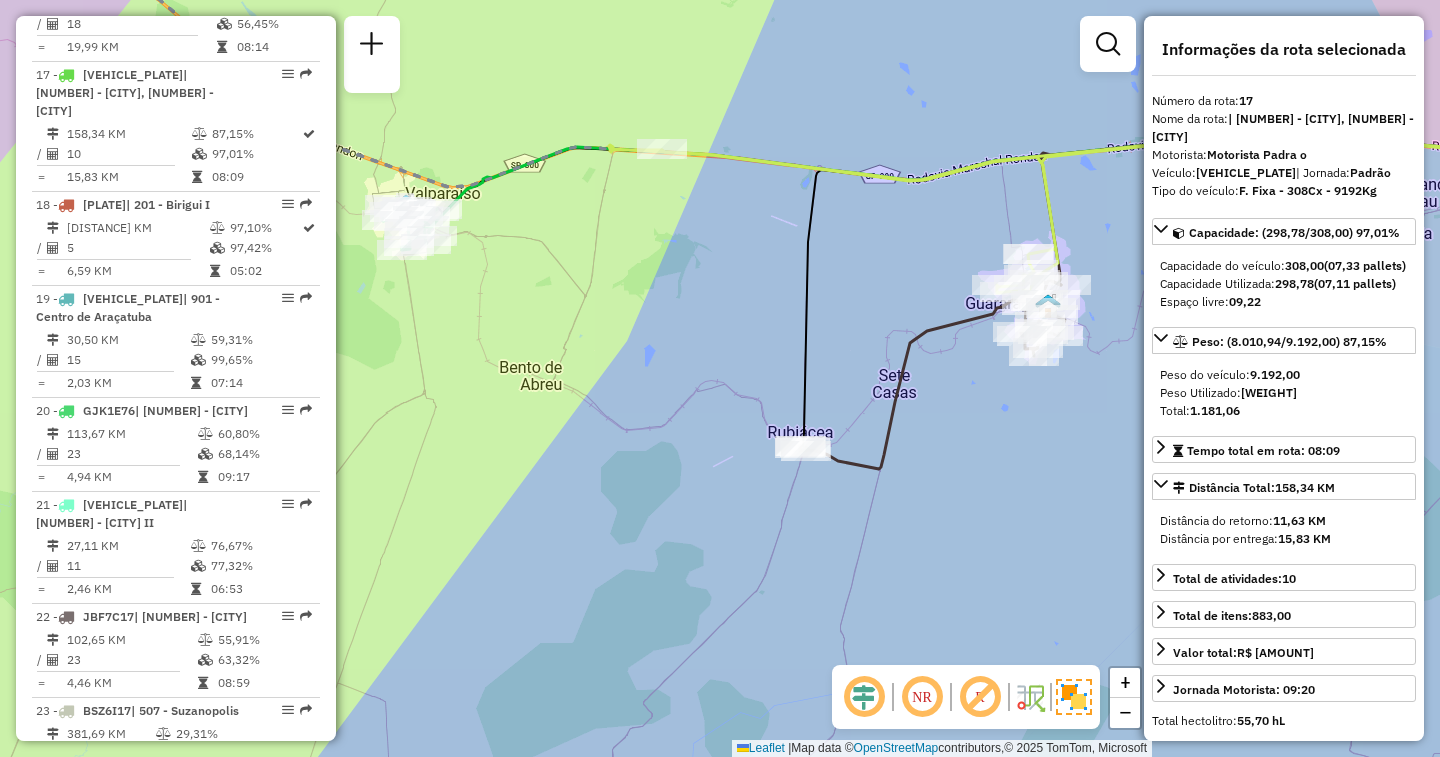 drag, startPoint x: 627, startPoint y: 563, endPoint x: 582, endPoint y: 496, distance: 80.70936 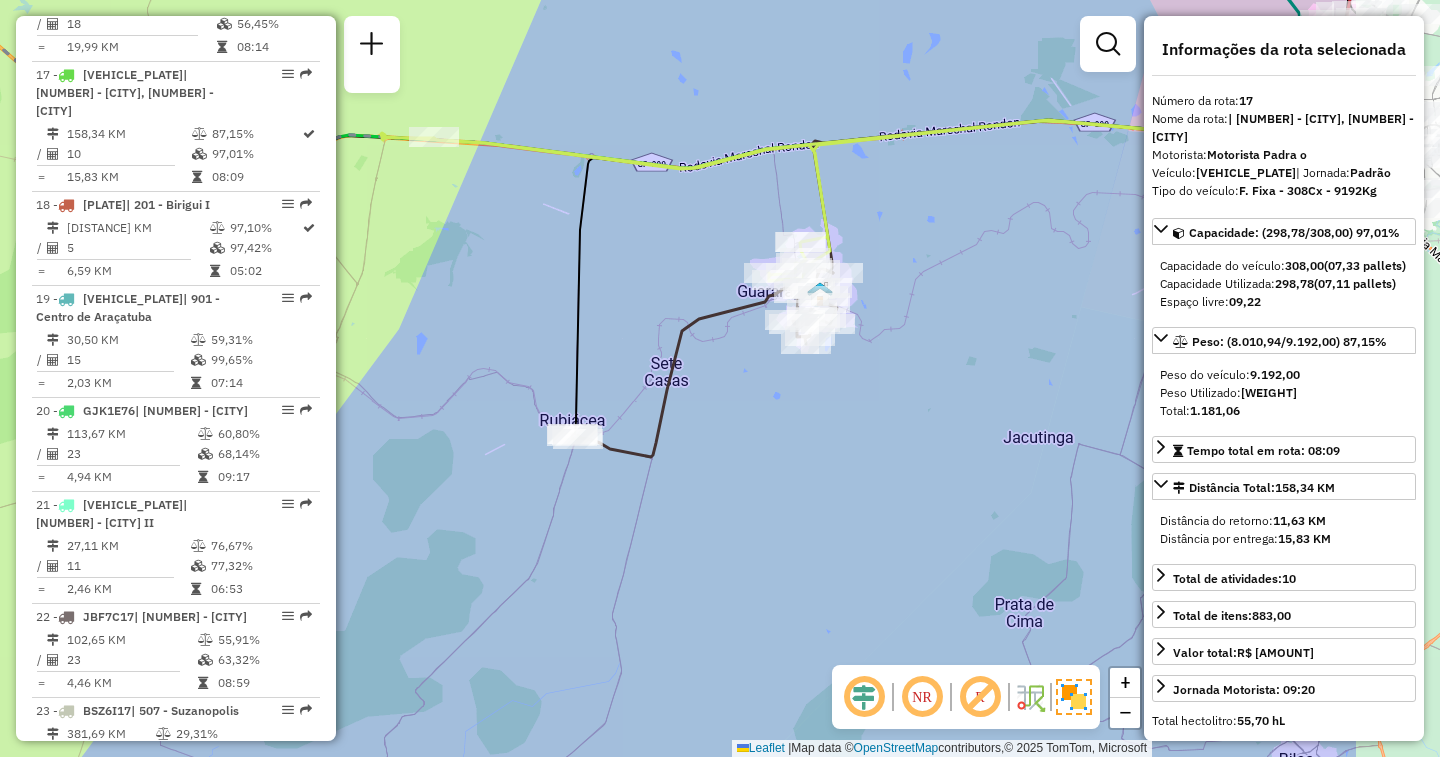 drag, startPoint x: 993, startPoint y: 590, endPoint x: 721, endPoint y: 582, distance: 272.1176 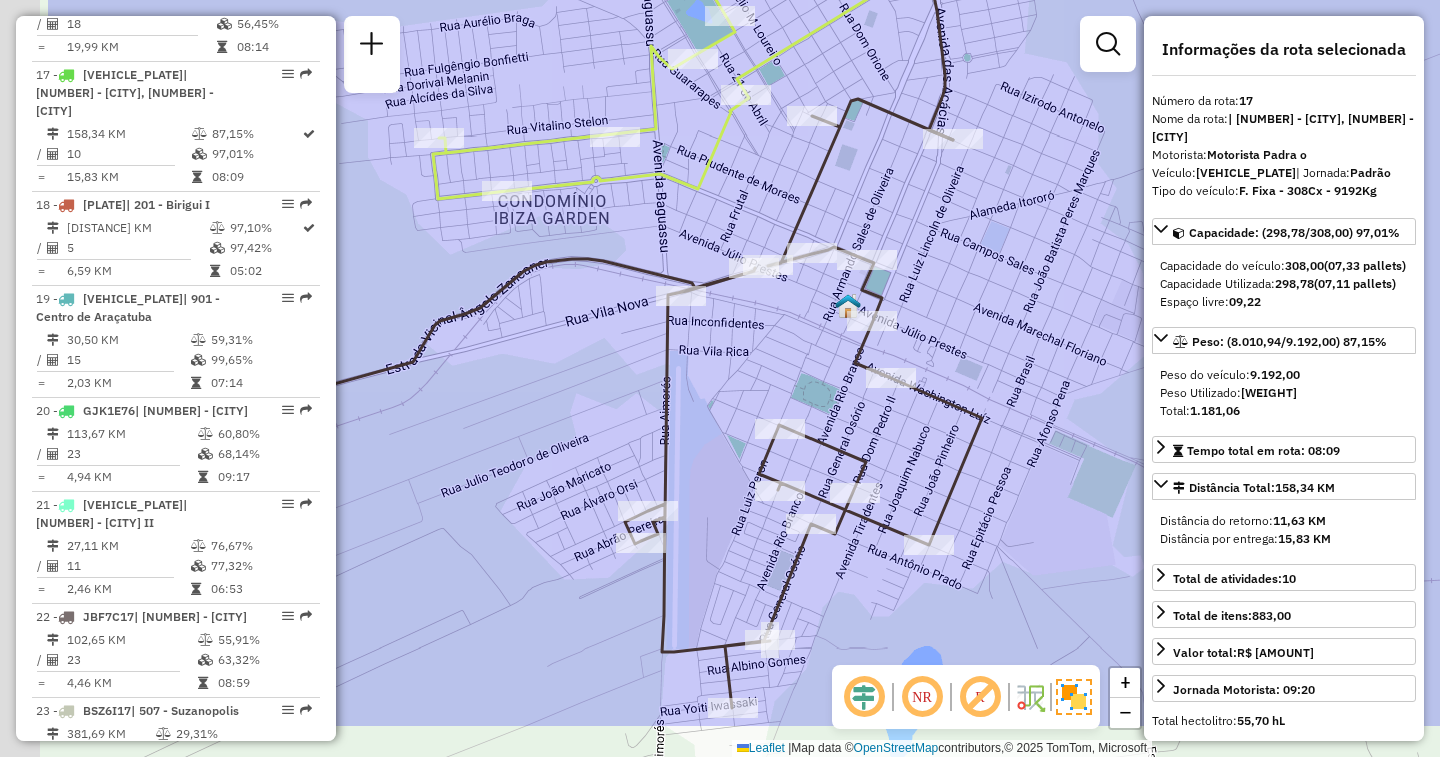 drag, startPoint x: 778, startPoint y: 441, endPoint x: 978, endPoint y: 331, distance: 228.25424 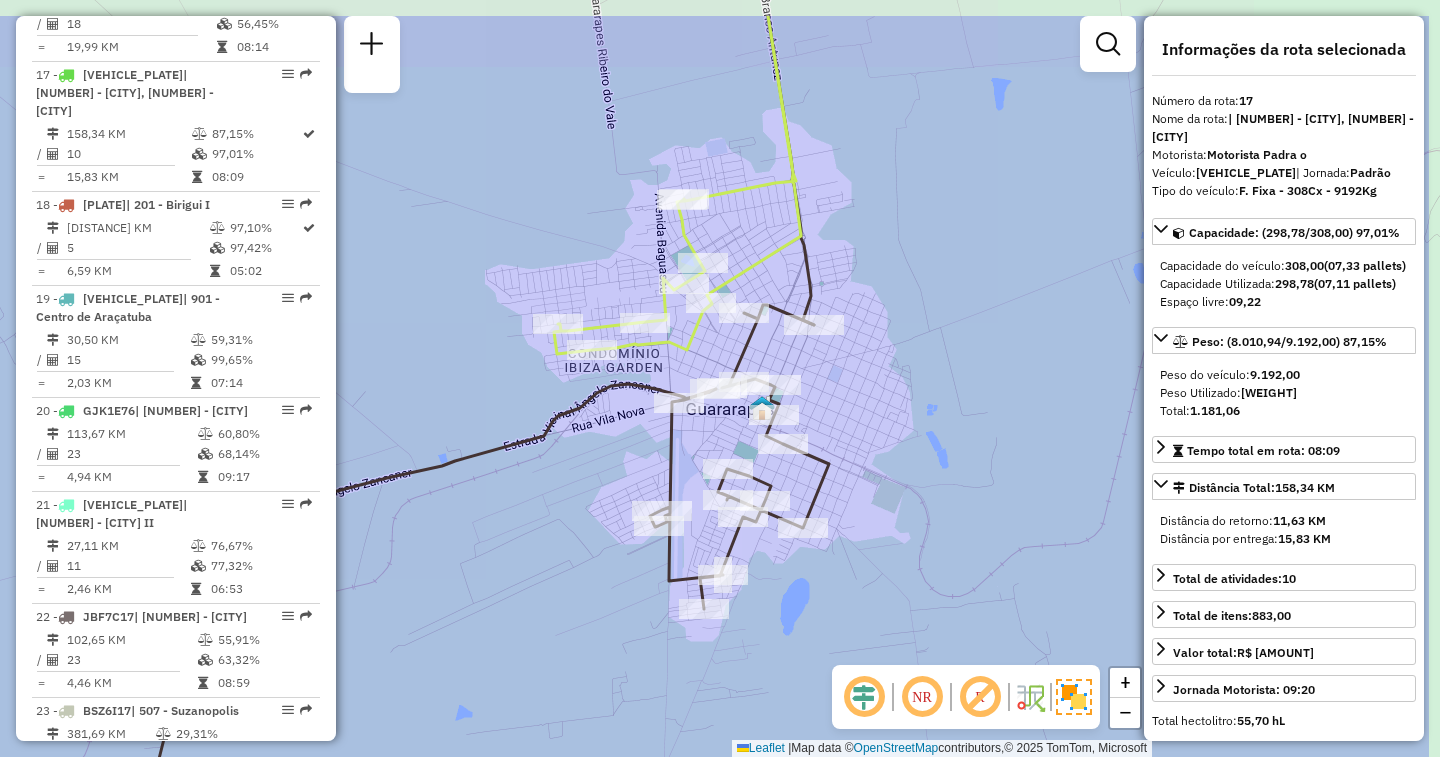drag, startPoint x: 1027, startPoint y: 345, endPoint x: 872, endPoint y: 427, distance: 175.35393 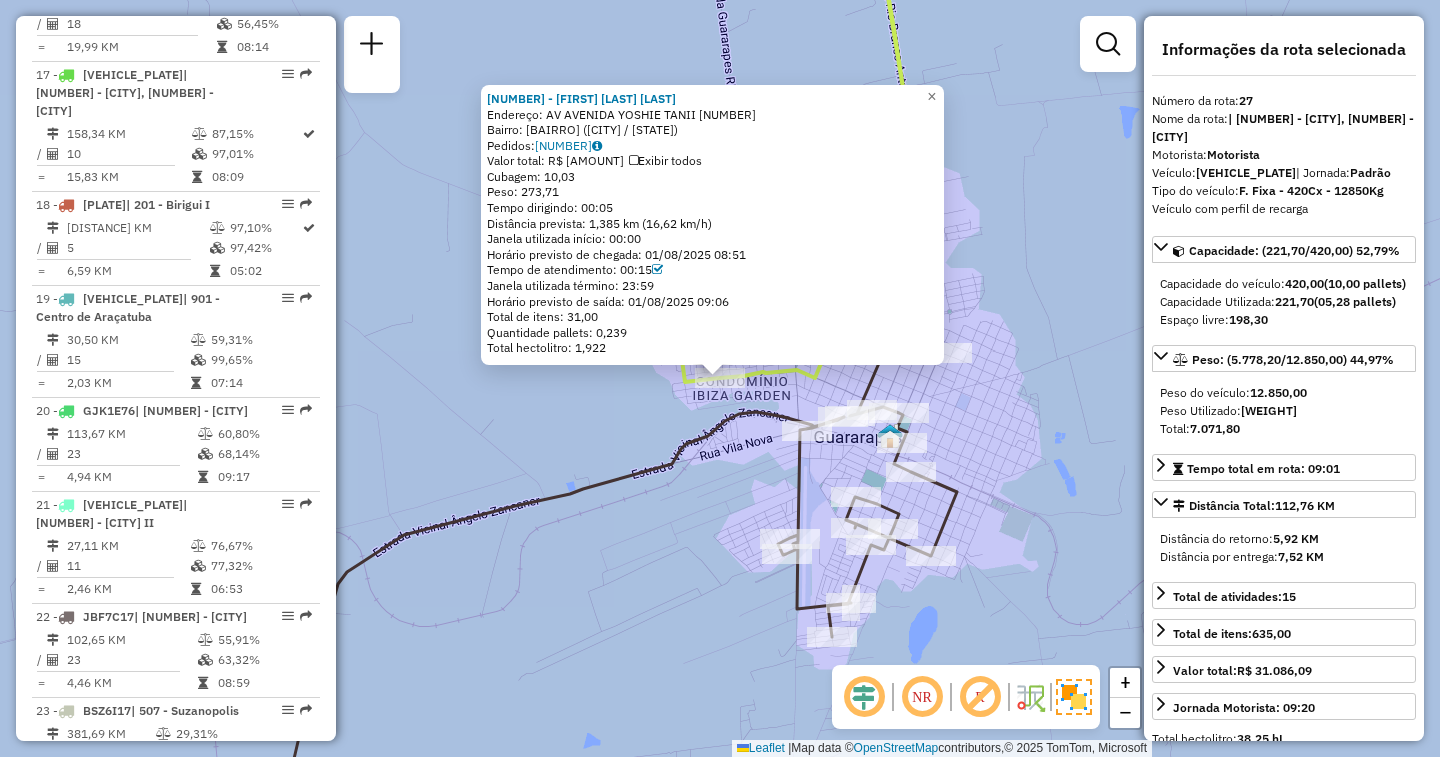 scroll, scrollTop: 3132, scrollLeft: 0, axis: vertical 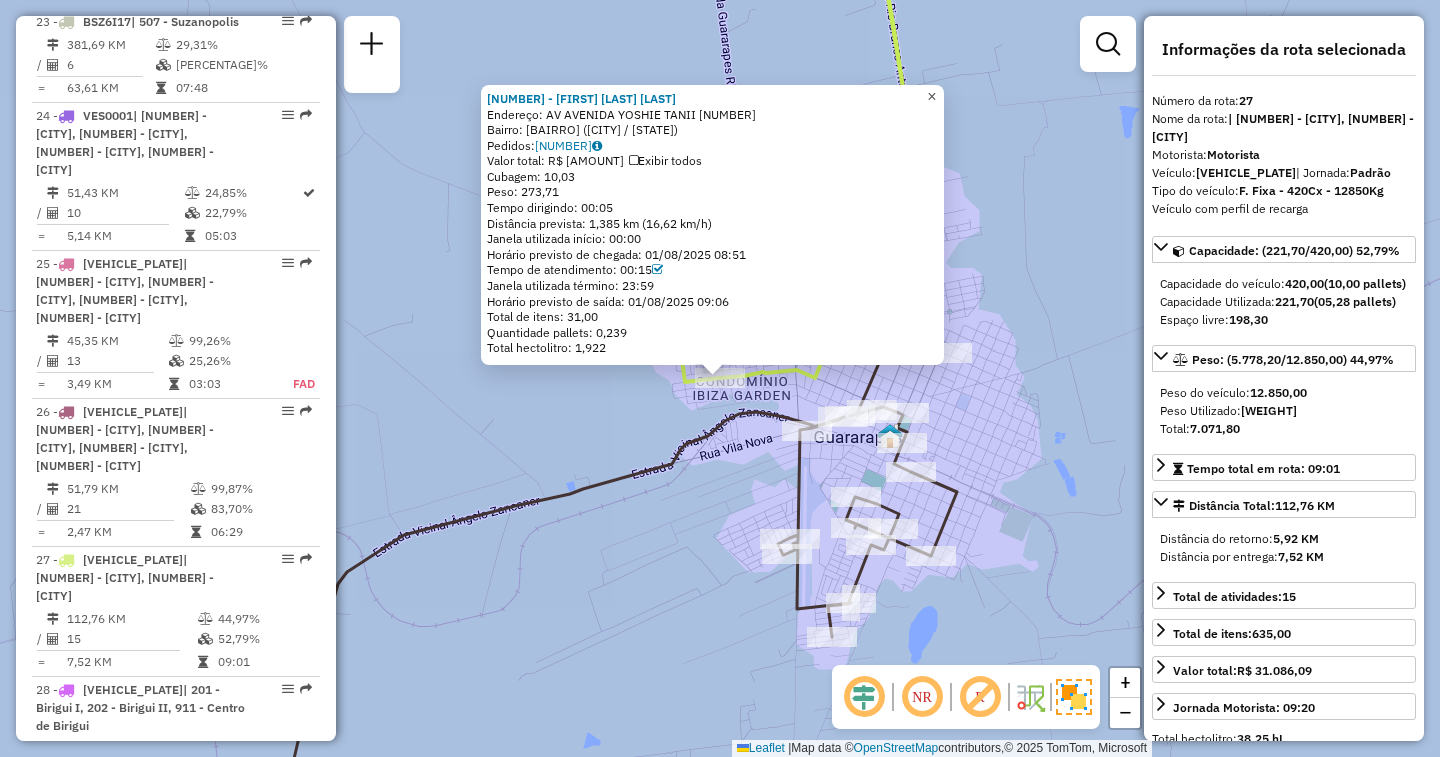 click on "×" 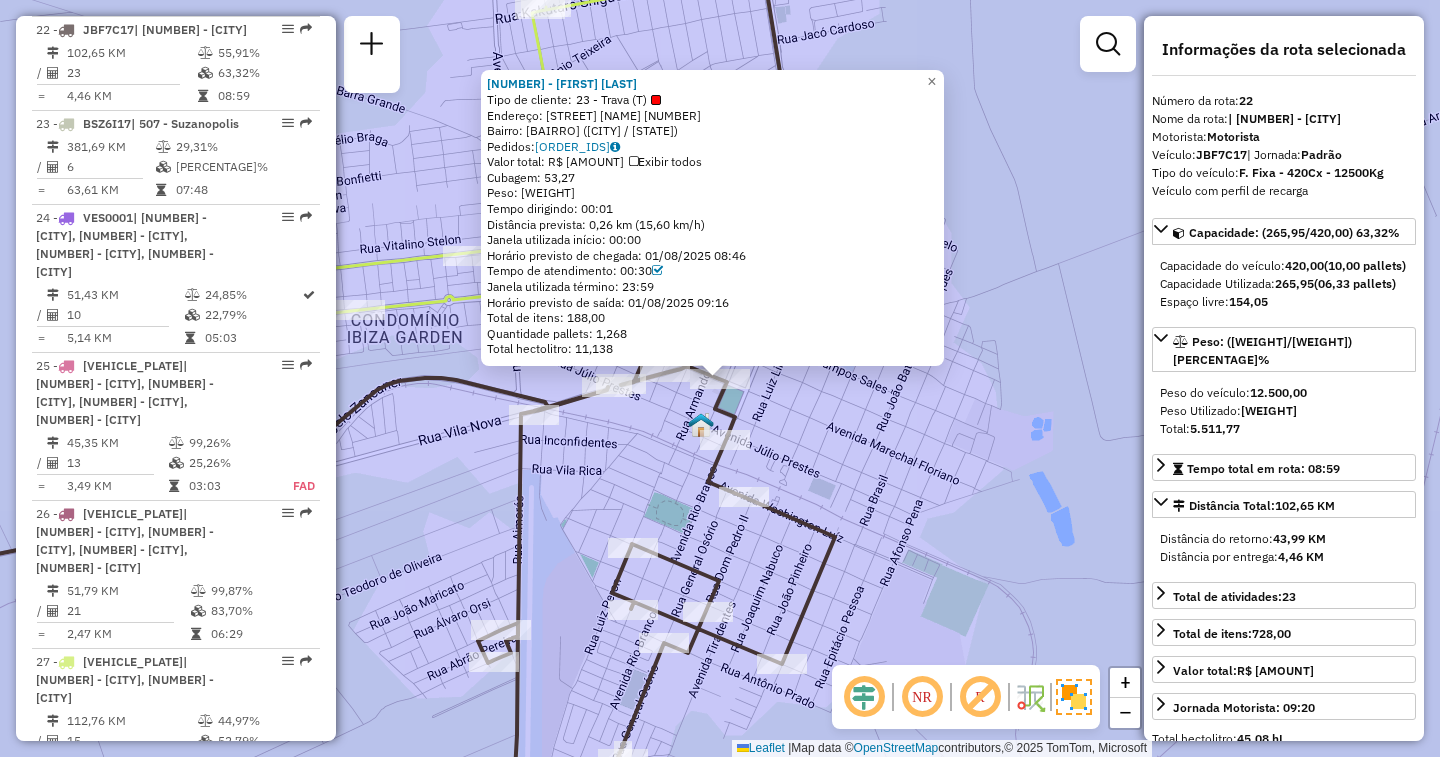 scroll, scrollTop: 2949, scrollLeft: 0, axis: vertical 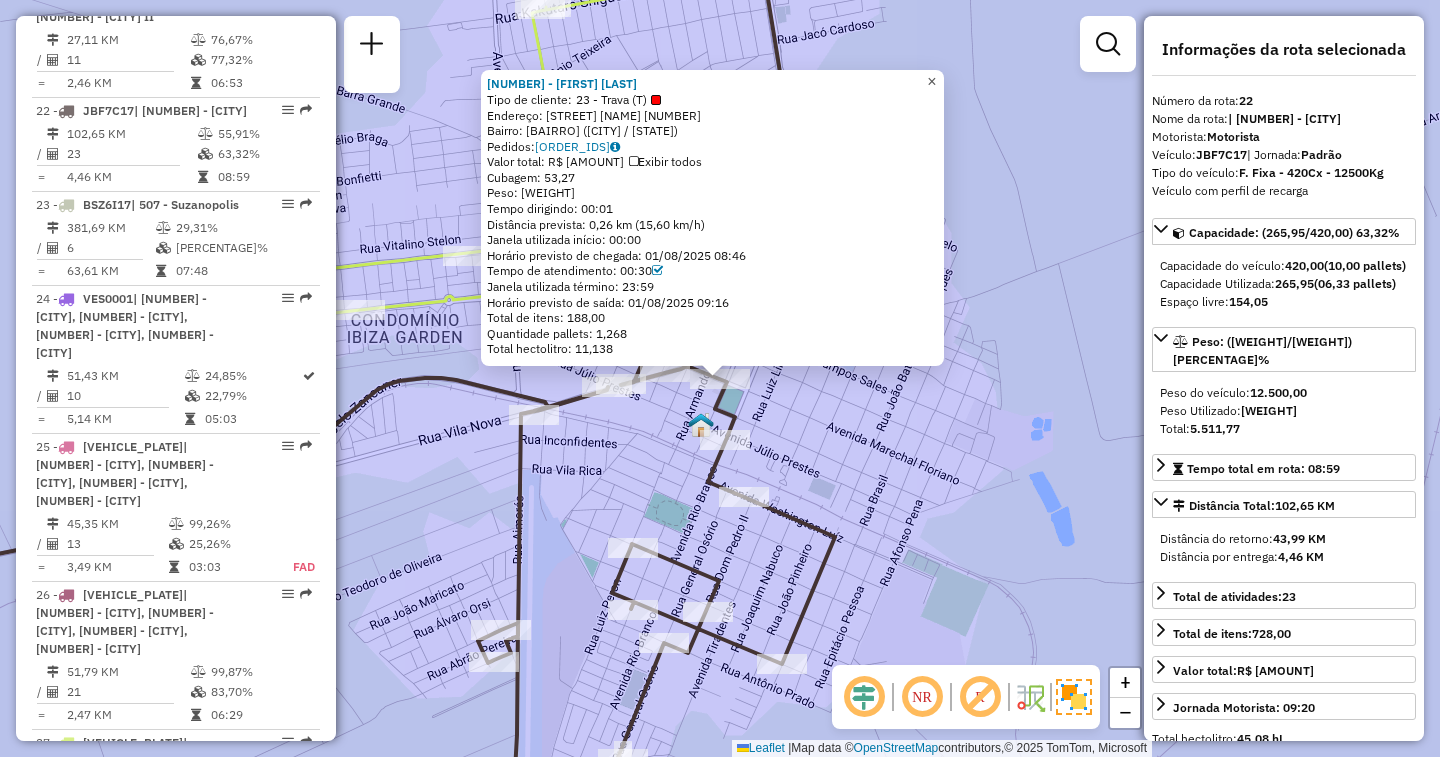 click on "×" 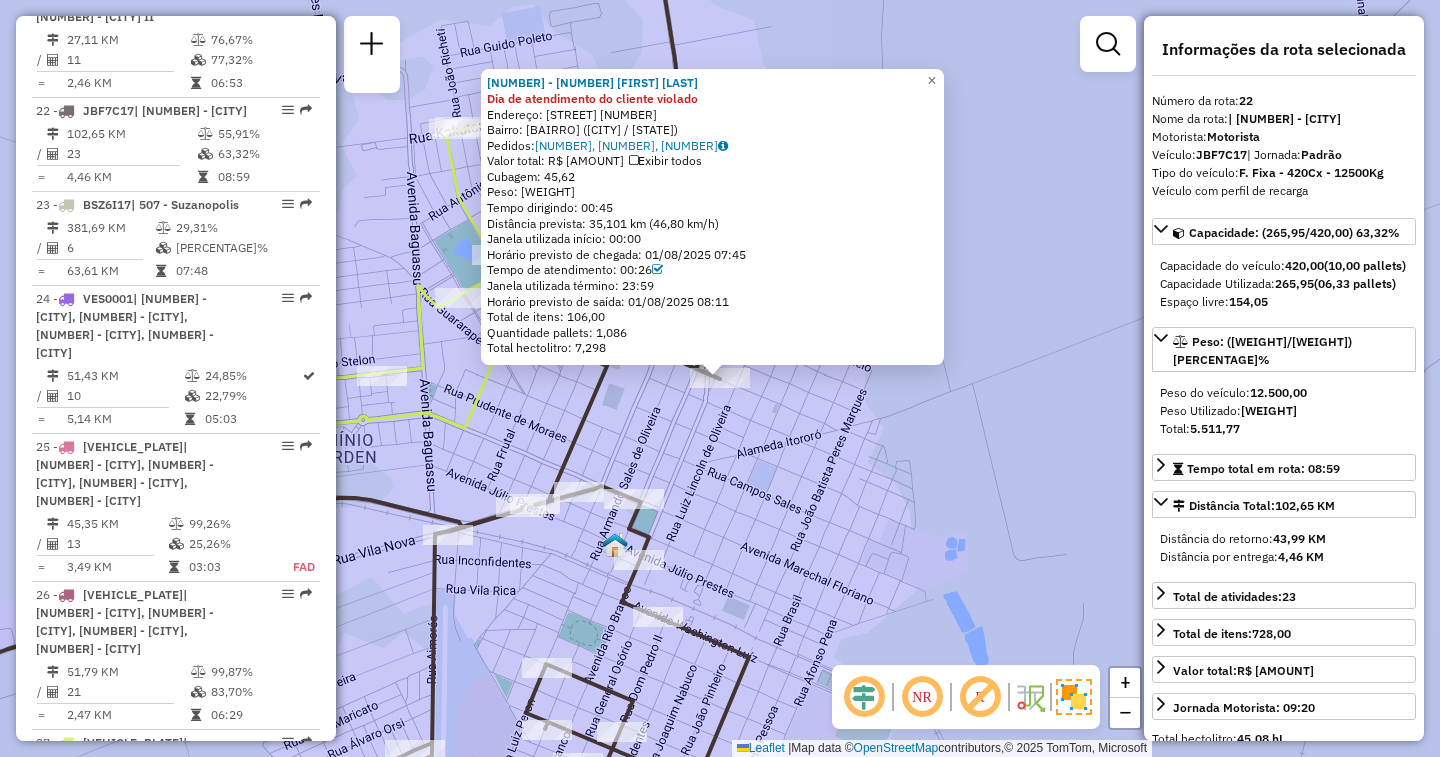 click on "[NUMBER] - [NUMBER] [FIRST] [LAST] Dia de atendimento do cliente violado Endereço: [STREET] [NUMBER] Bairro: [BAIRRO] ([CITY] / [STATE]) Pedidos: [ORDER_IDS] Valor total: [CURRENCY] [PRICE] Exibir todos Cubagem: [CUBAGE] Peso: [WEIGHT] Tempo dirigindo: [TIME] Distância prevista: [DISTANCE] ([SPEED]) Janela utilizada início: [TIME] Horário previsto de chegada: [DATE] [TIME] Tempo de atendimento: [TIME] Janela utilizada término: [TIME] Horário previsto de saída: [DATE] [TIME] Total de itens: [ITEMS] Quantidade pallets: [PALLETS] Total hectolitro: [HECTOLITER] × Janela de atendimento Grade de atendimento Capacidade Transportadoras Veículos Cliente Pedidos Rotas Selecione os dias de semana para filtrar as janelas de atendimento Seg Ter Qua Qui Sex Sáb Dom Informe o período da janela de atendimento: De: Até: Filtrar exatamente a janela do cliente Considerar janela de atendimento padrão Seg Ter Qua Qui Sex Sáb Dom De: Até:" 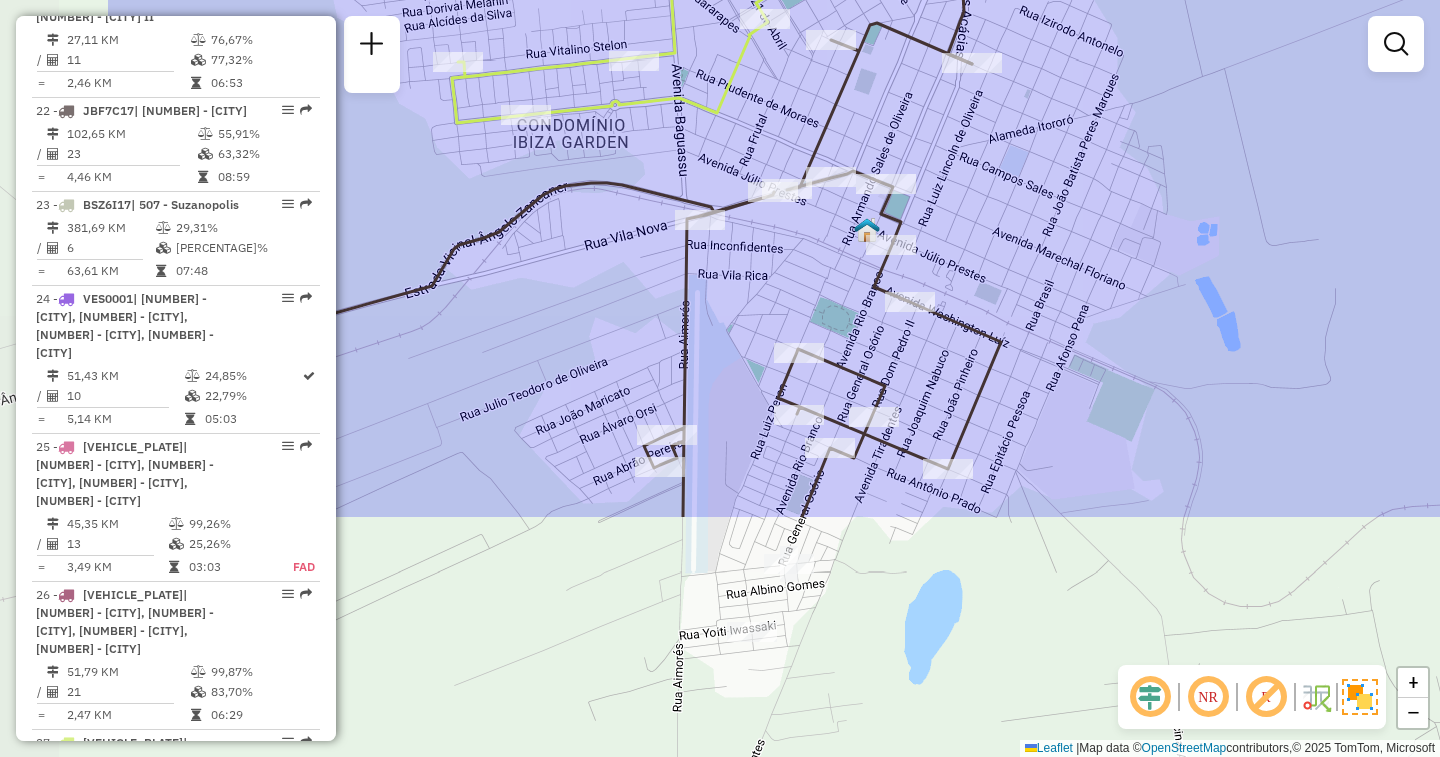drag, startPoint x: 598, startPoint y: 438, endPoint x: 850, endPoint y: 123, distance: 403.39682 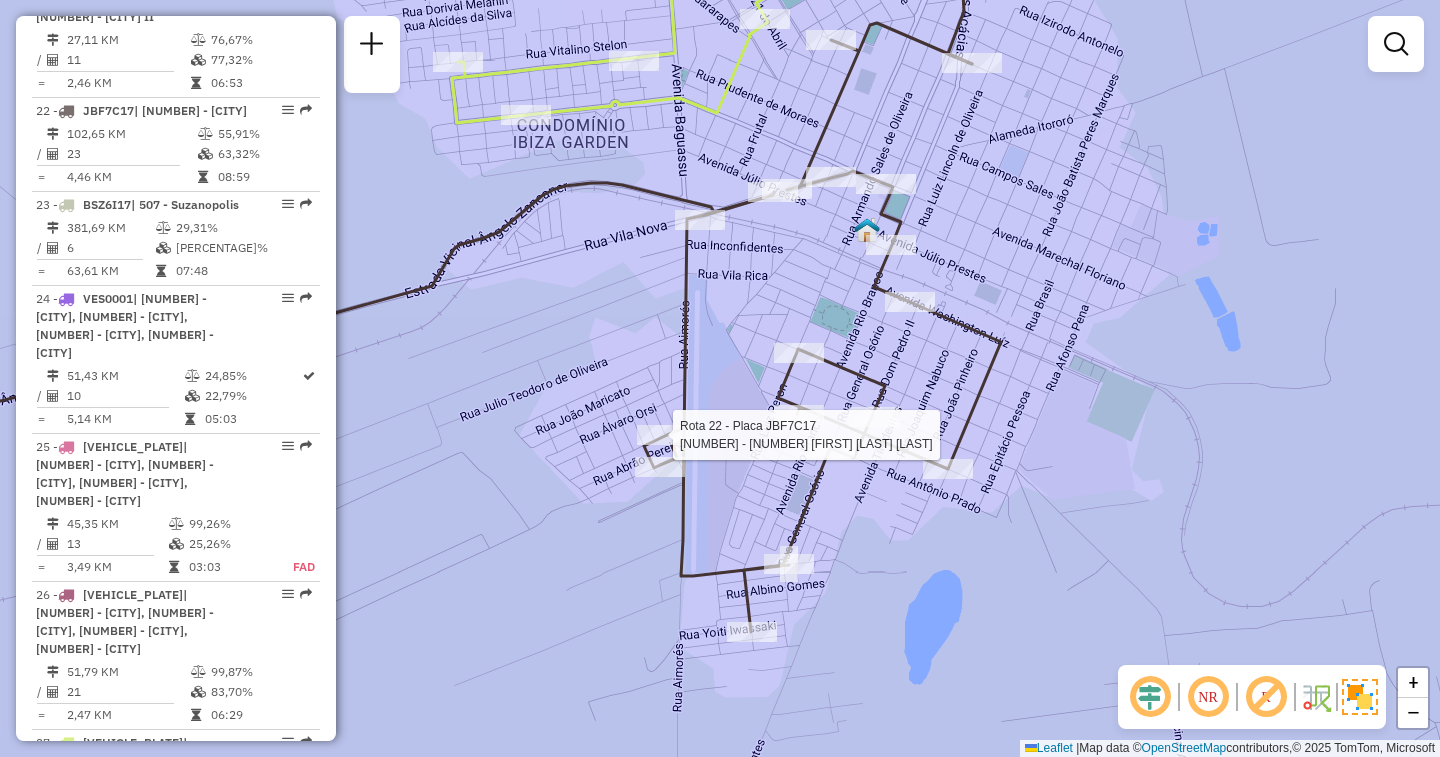 select on "**********" 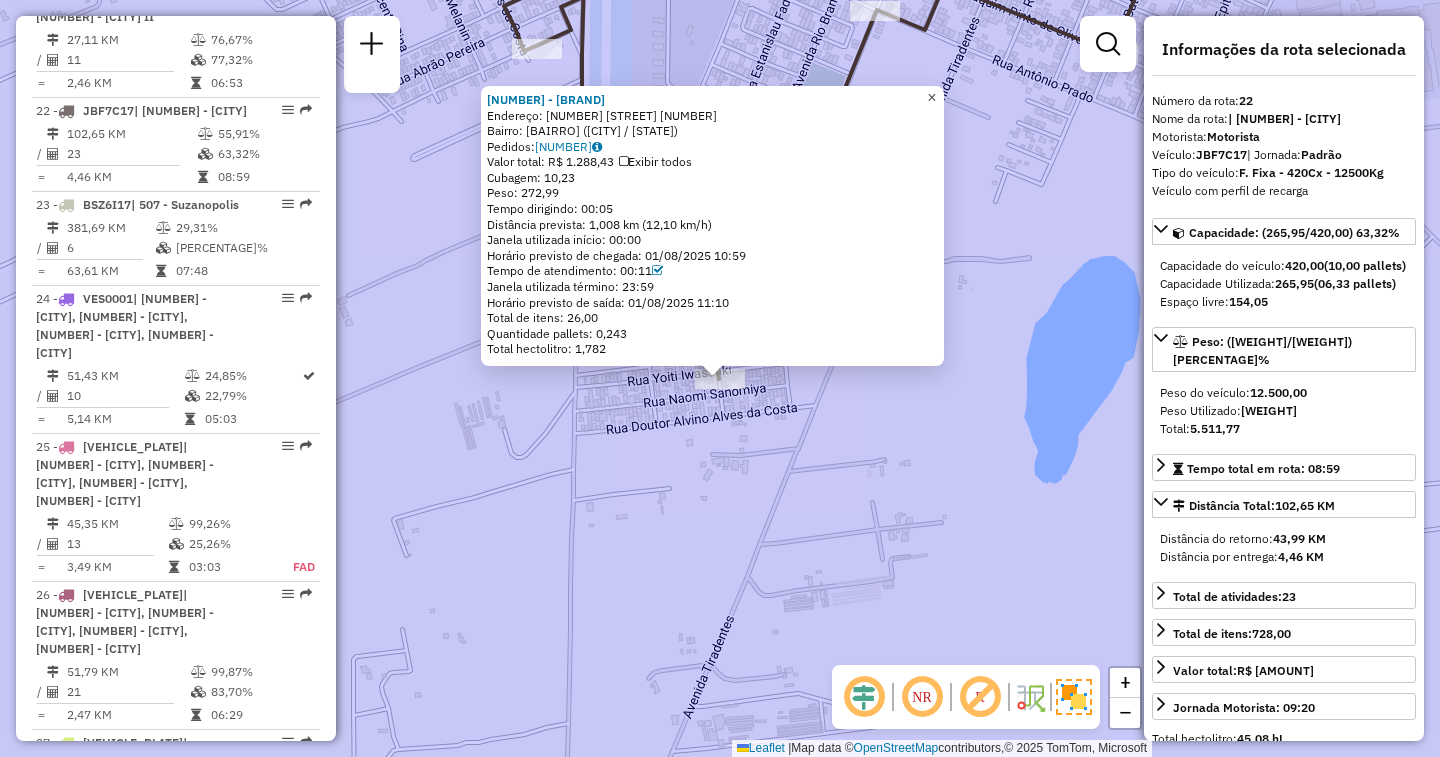click on "×" 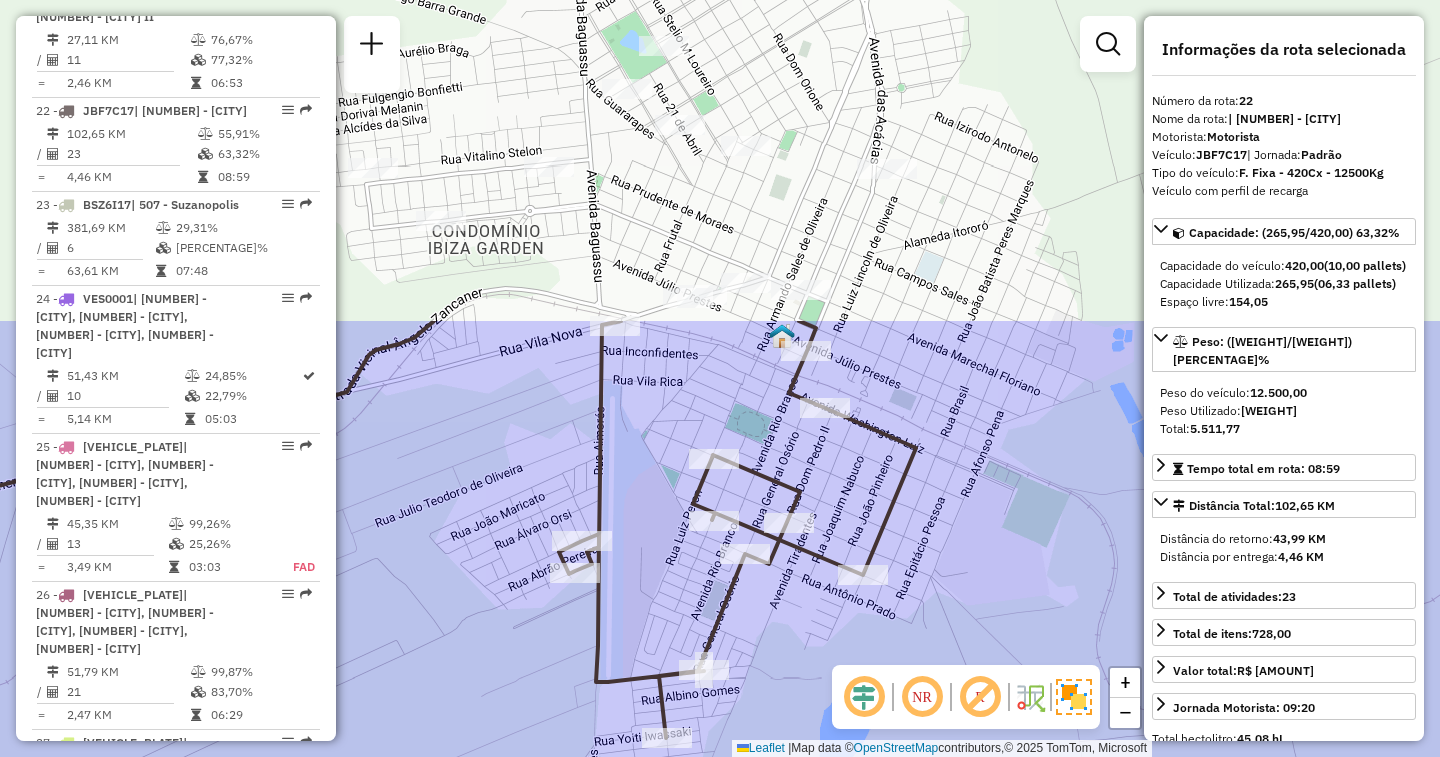 drag, startPoint x: 879, startPoint y: 268, endPoint x: 785, endPoint y: 666, distance: 408.94986 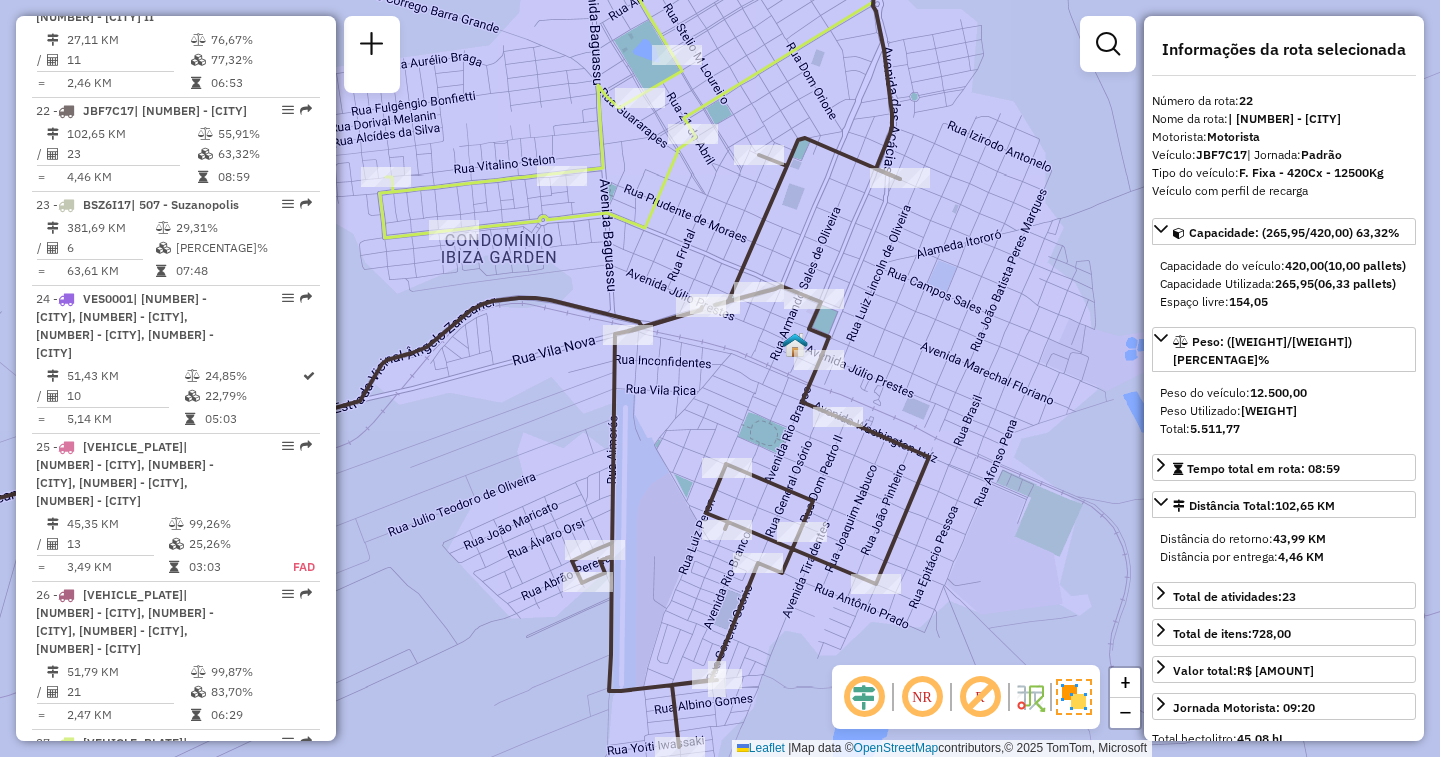drag, startPoint x: 720, startPoint y: 395, endPoint x: 762, endPoint y: 416, distance: 46.957428 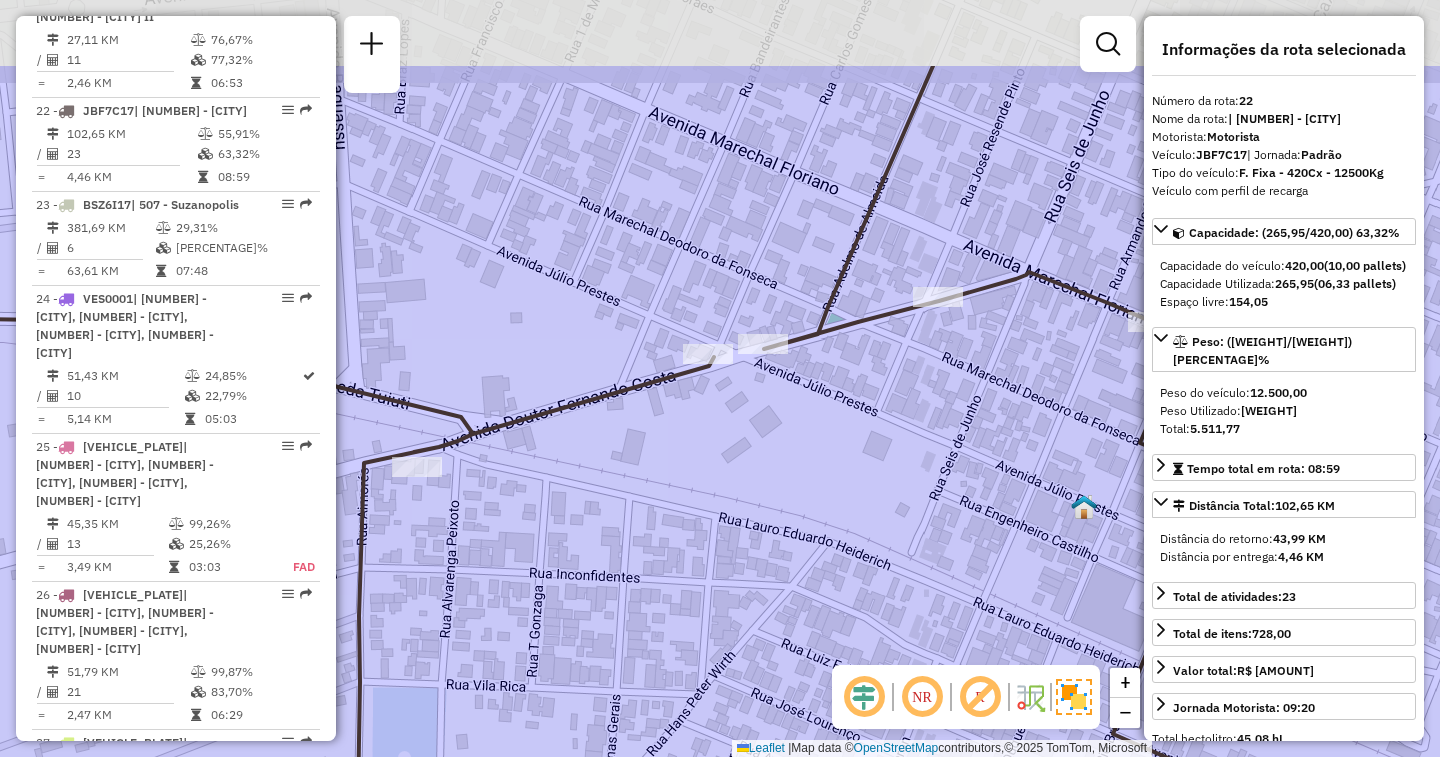 drag, startPoint x: 604, startPoint y: 345, endPoint x: 700, endPoint y: 487, distance: 171.40594 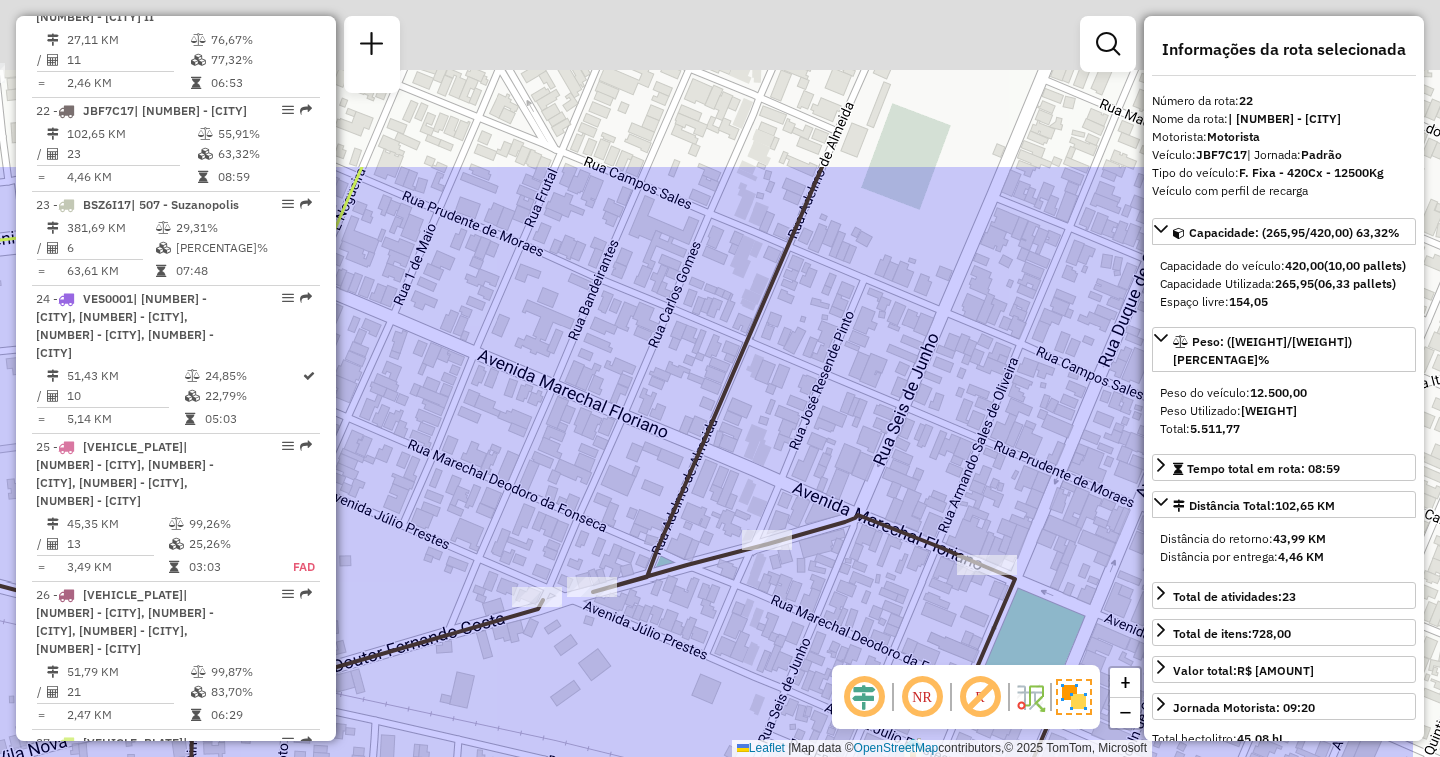 drag, startPoint x: 800, startPoint y: 372, endPoint x: 621, endPoint y: 651, distance: 331.48453 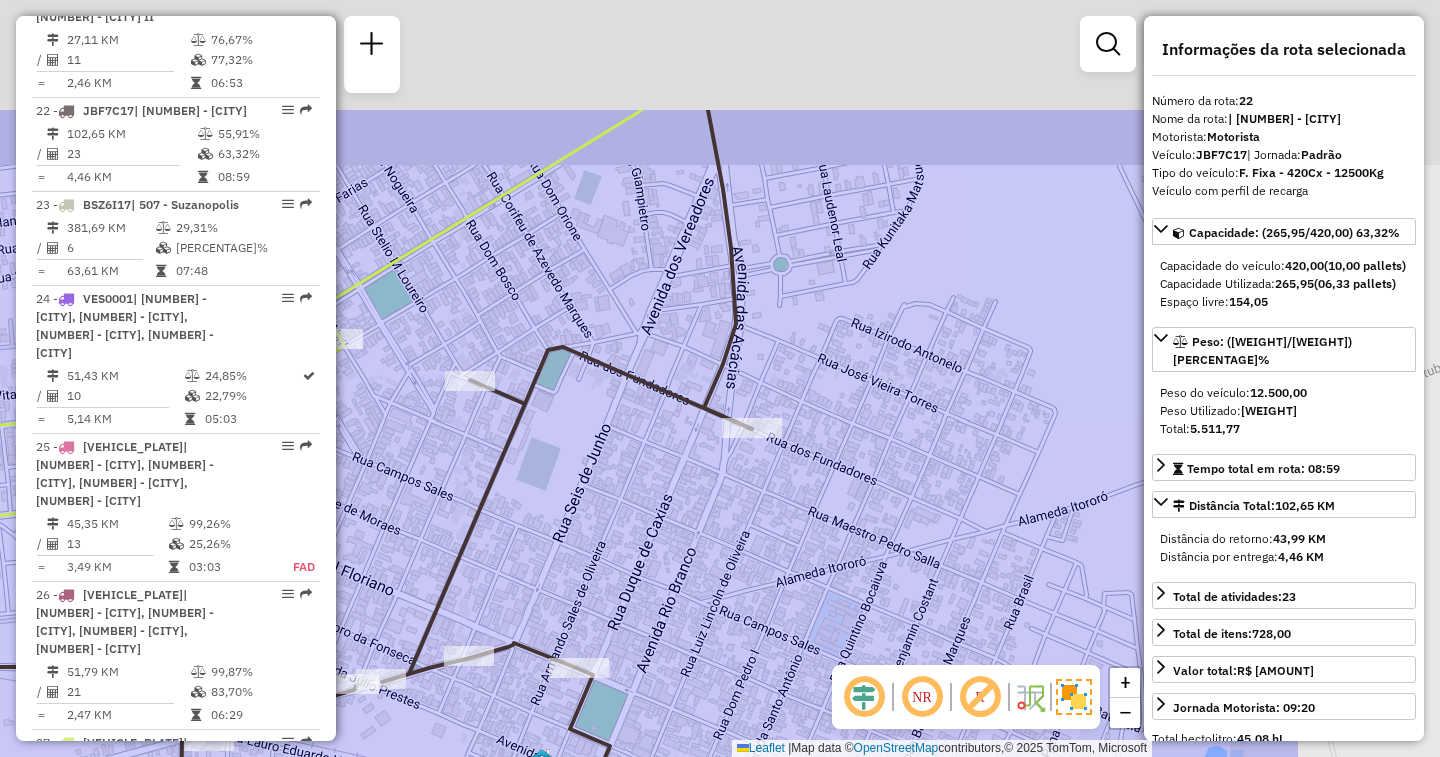 drag, startPoint x: 915, startPoint y: 324, endPoint x: 626, endPoint y: 509, distance: 343.14136 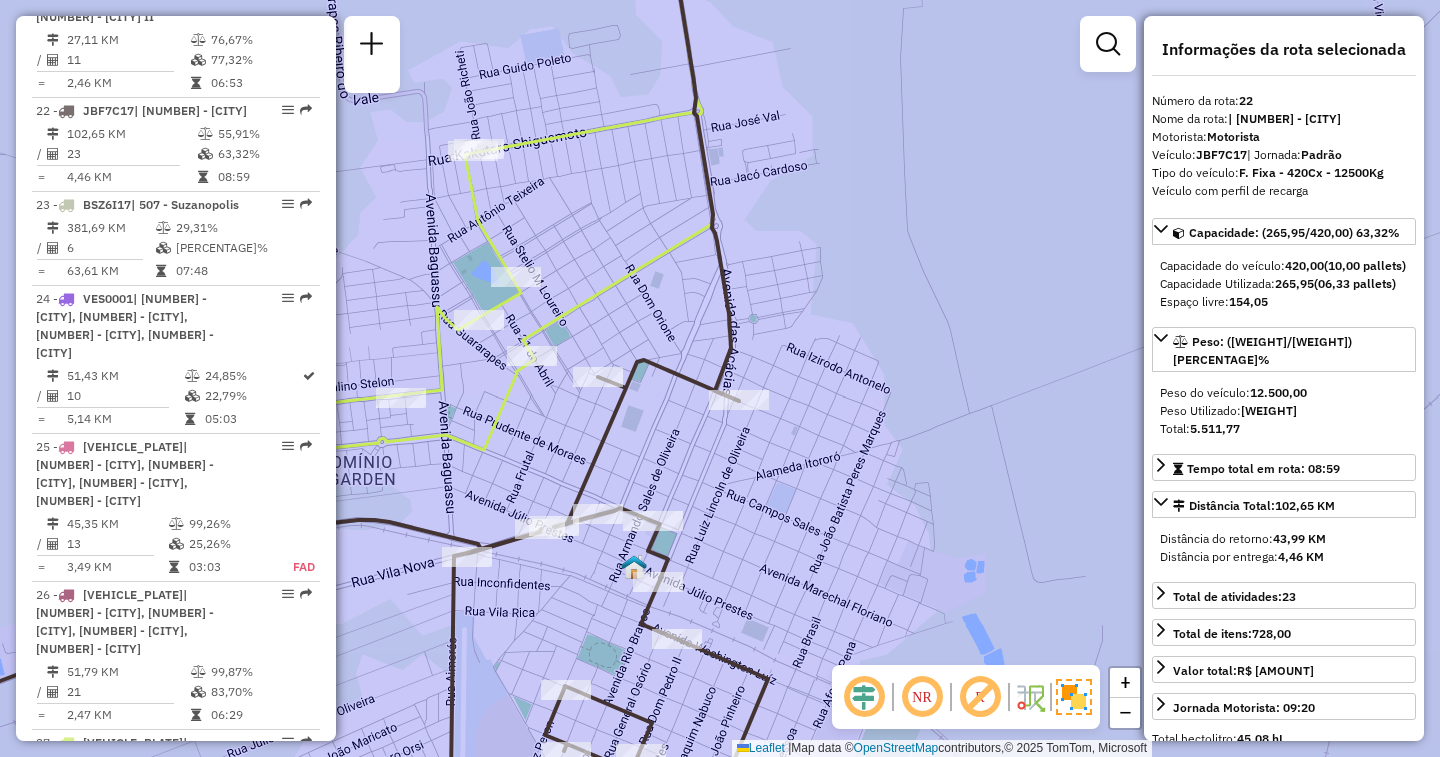drag, startPoint x: 647, startPoint y: 452, endPoint x: 727, endPoint y: 411, distance: 89.89438 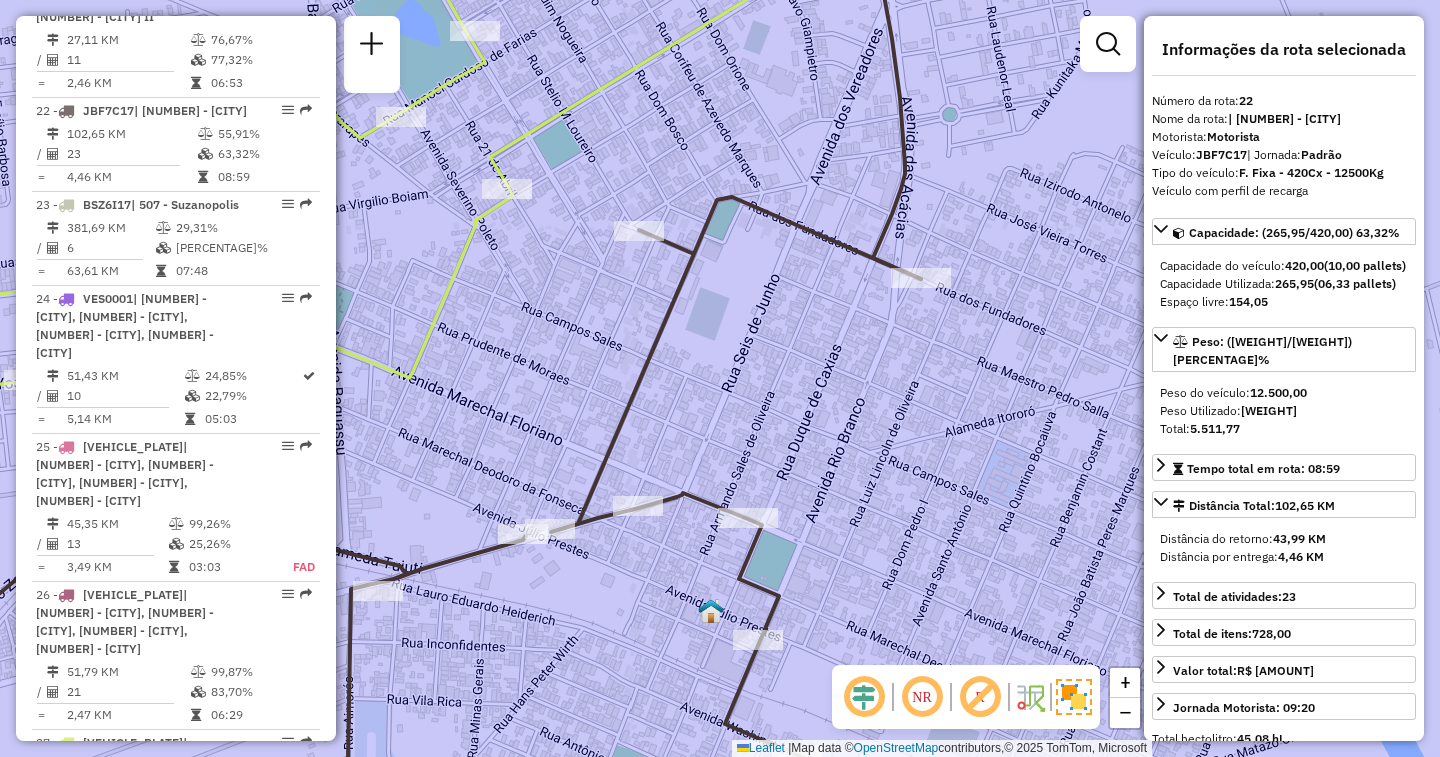 drag, startPoint x: 693, startPoint y: 504, endPoint x: 762, endPoint y: 332, distance: 185.32404 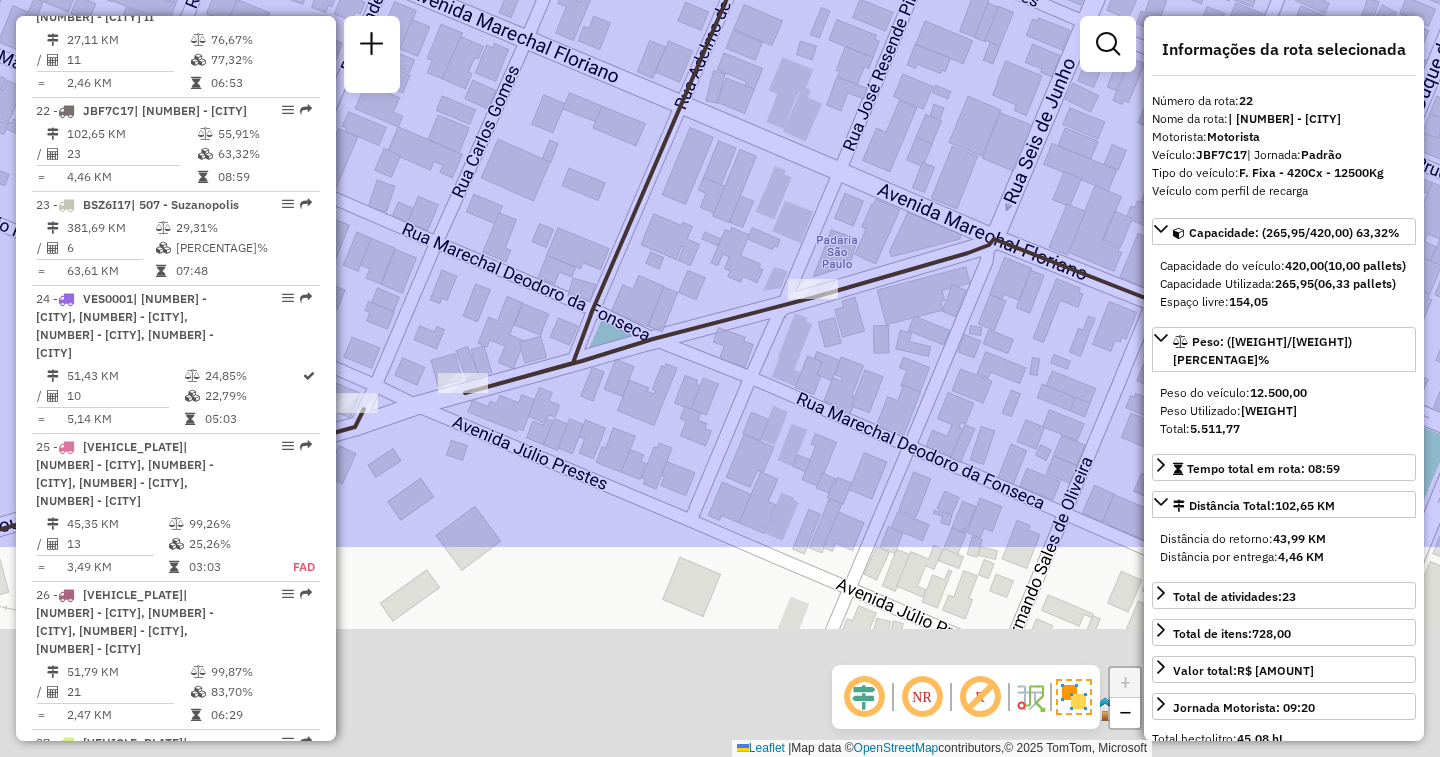 drag, startPoint x: 618, startPoint y: 432, endPoint x: 572, endPoint y: 274, distance: 164.56001 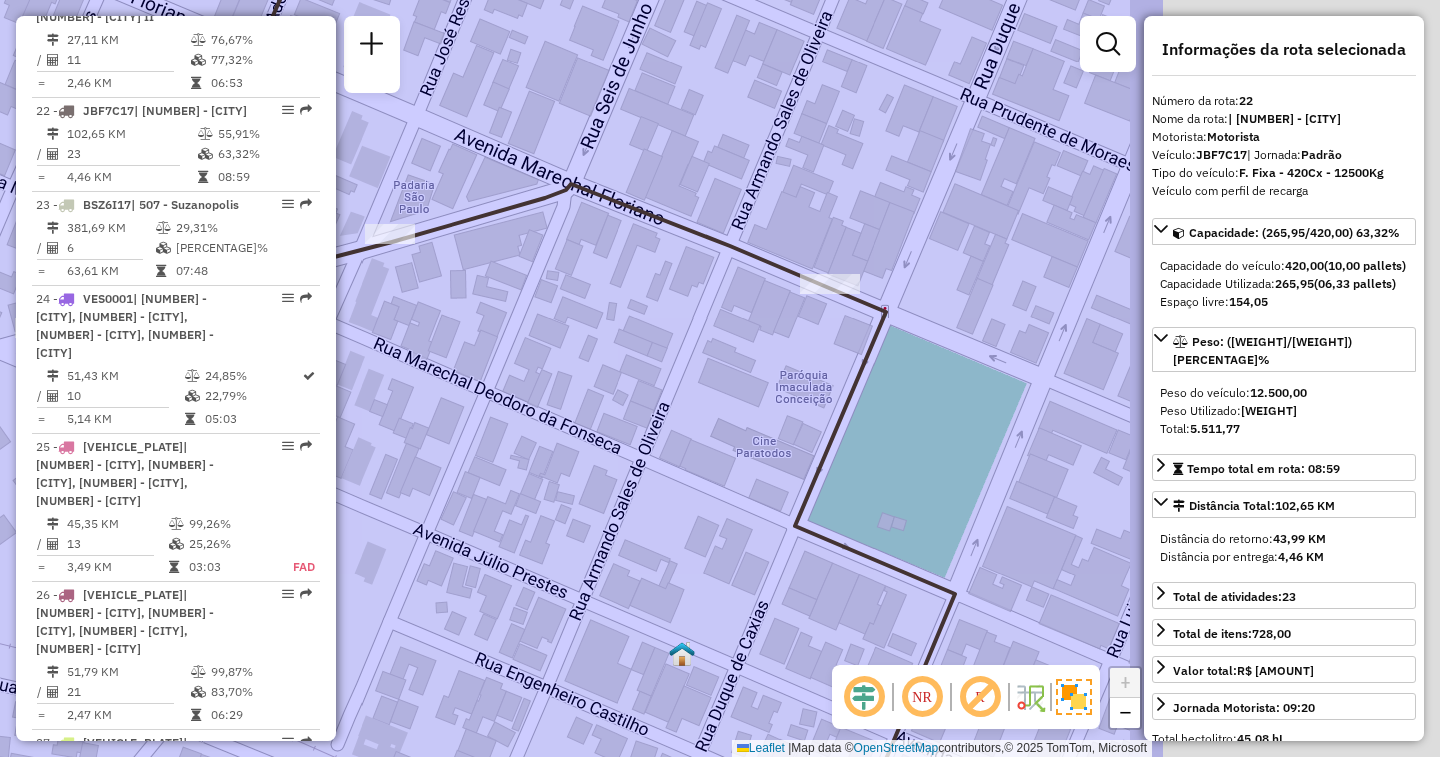 drag, startPoint x: 875, startPoint y: 441, endPoint x: 450, endPoint y: 394, distance: 427.5909 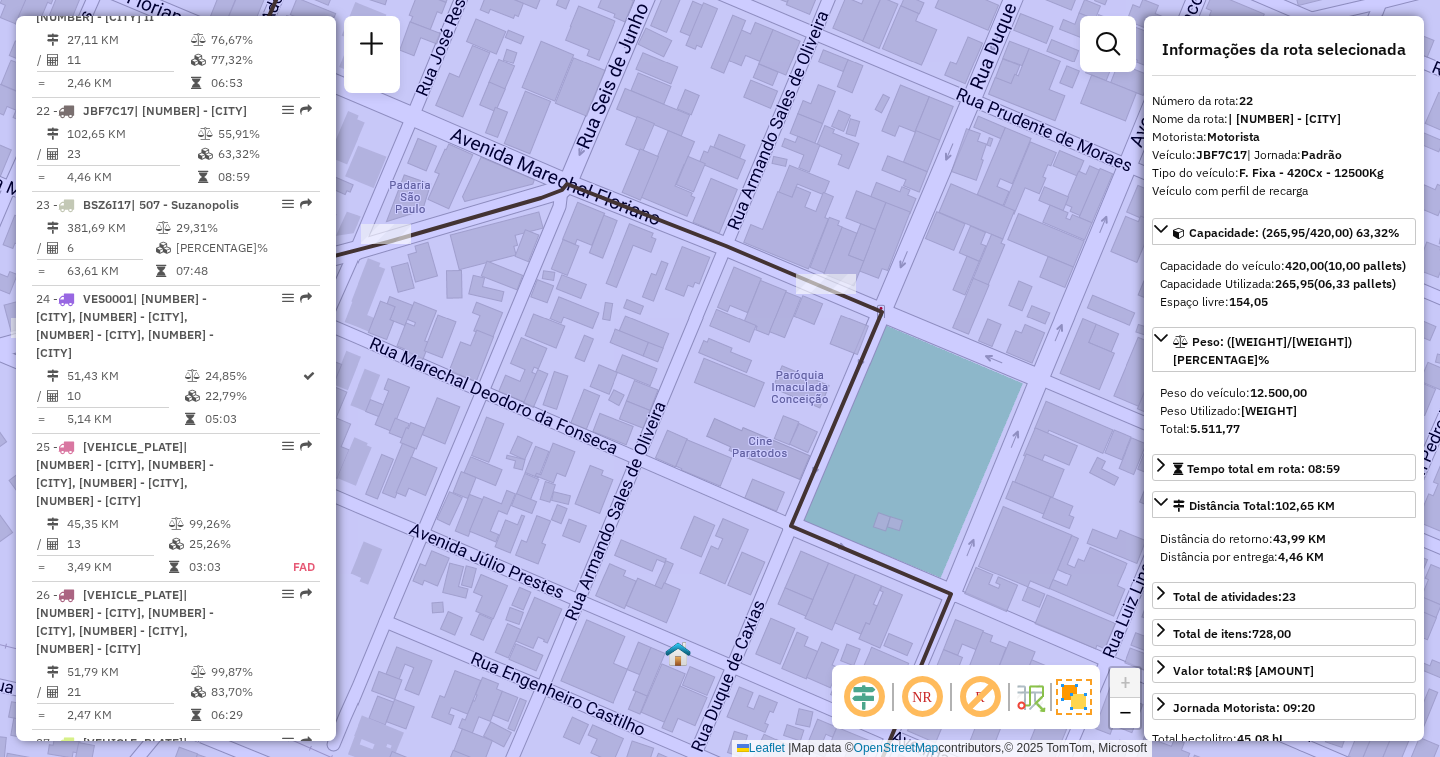 drag, startPoint x: 709, startPoint y: 482, endPoint x: 491, endPoint y: 252, distance: 316.89746 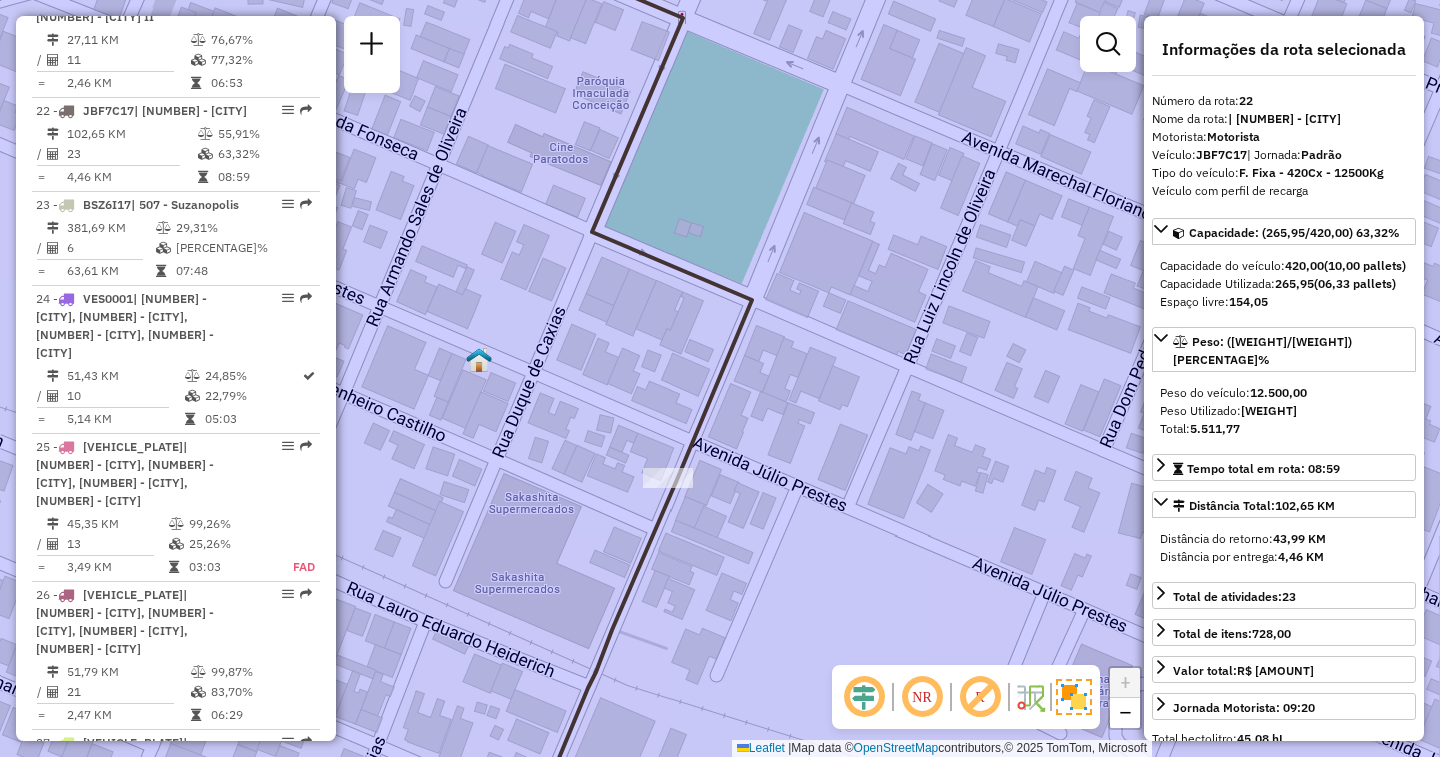drag, startPoint x: 808, startPoint y: 431, endPoint x: 888, endPoint y: 257, distance: 191.5098 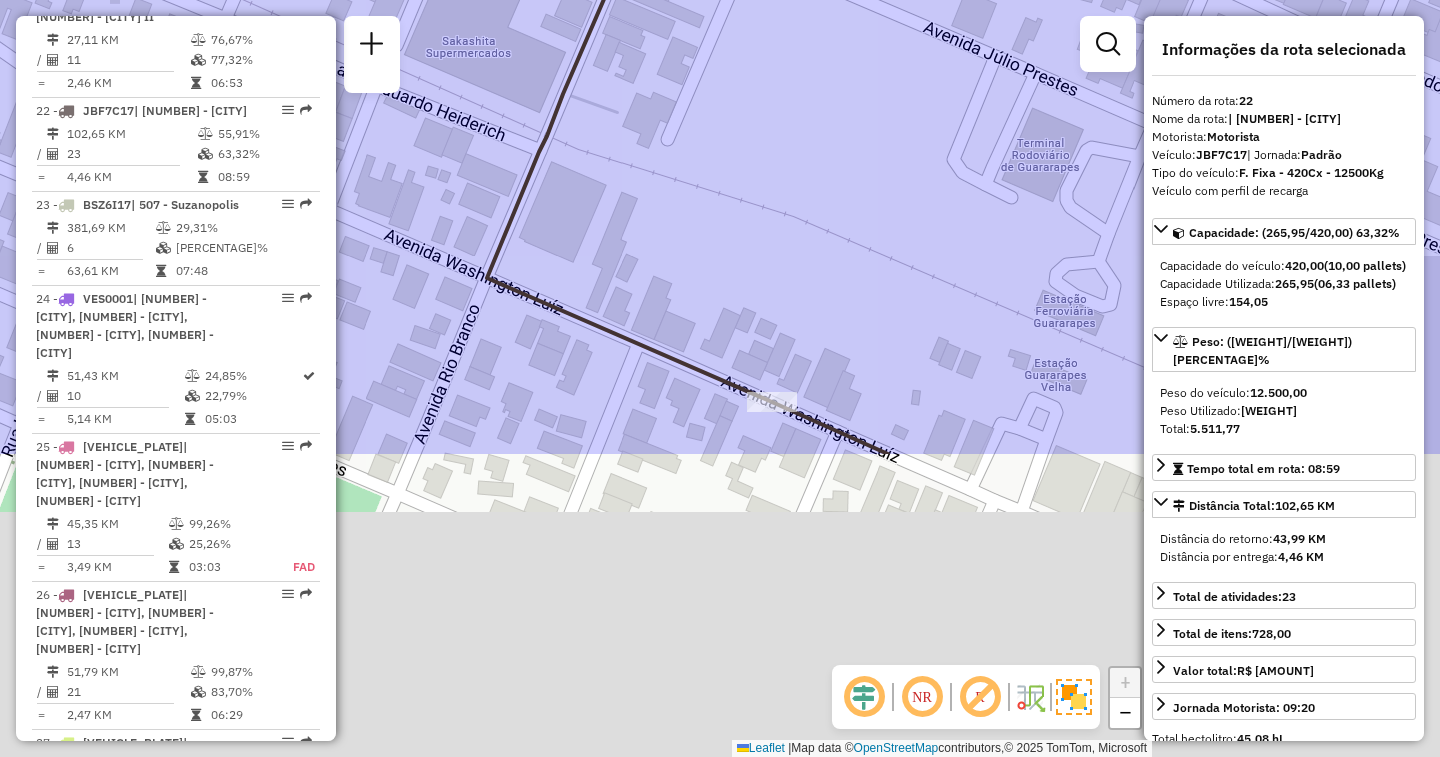 drag, startPoint x: 609, startPoint y: 454, endPoint x: 528, endPoint y: 190, distance: 276.1467 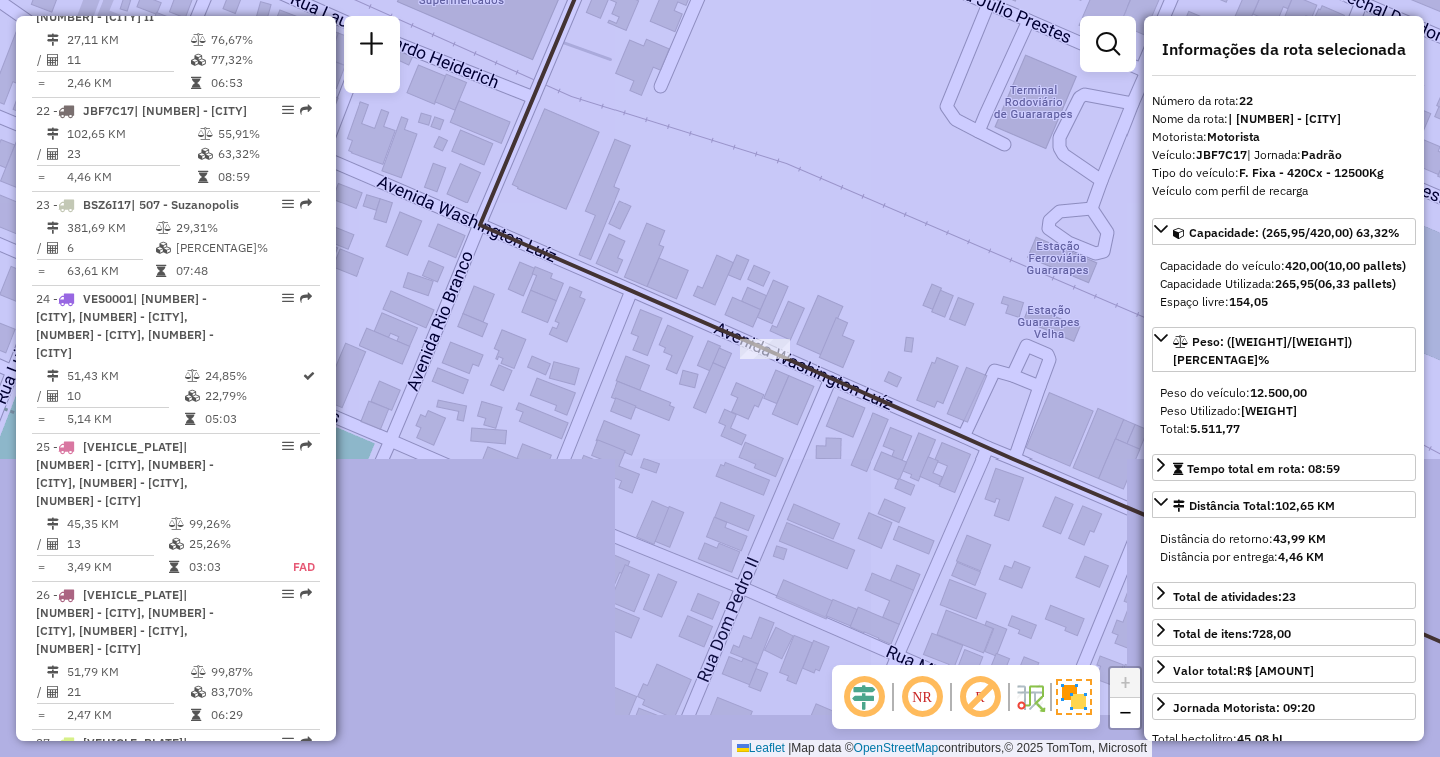 drag, startPoint x: 762, startPoint y: 506, endPoint x: 373, endPoint y: 255, distance: 462.94925 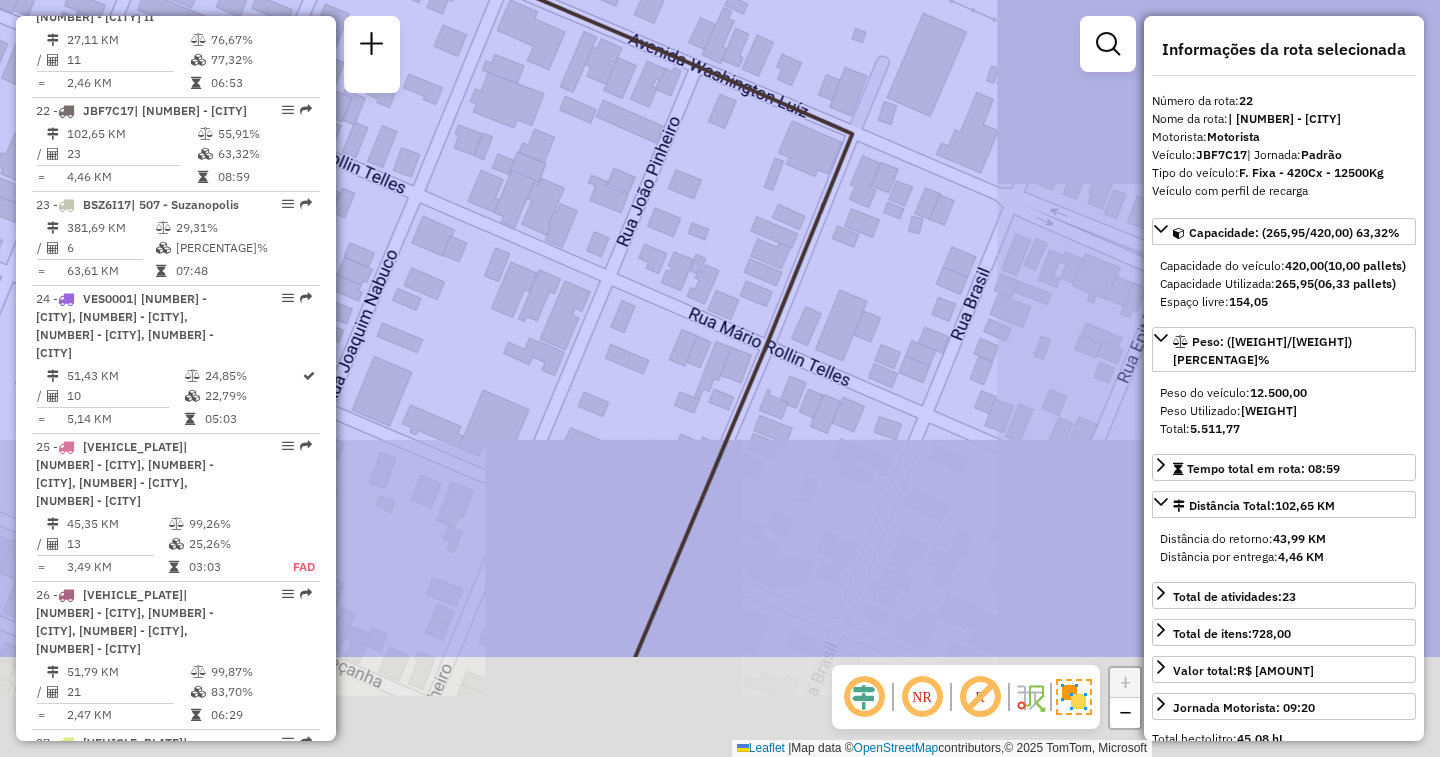 drag, startPoint x: 788, startPoint y: 377, endPoint x: 719, endPoint y: 95, distance: 290.3188 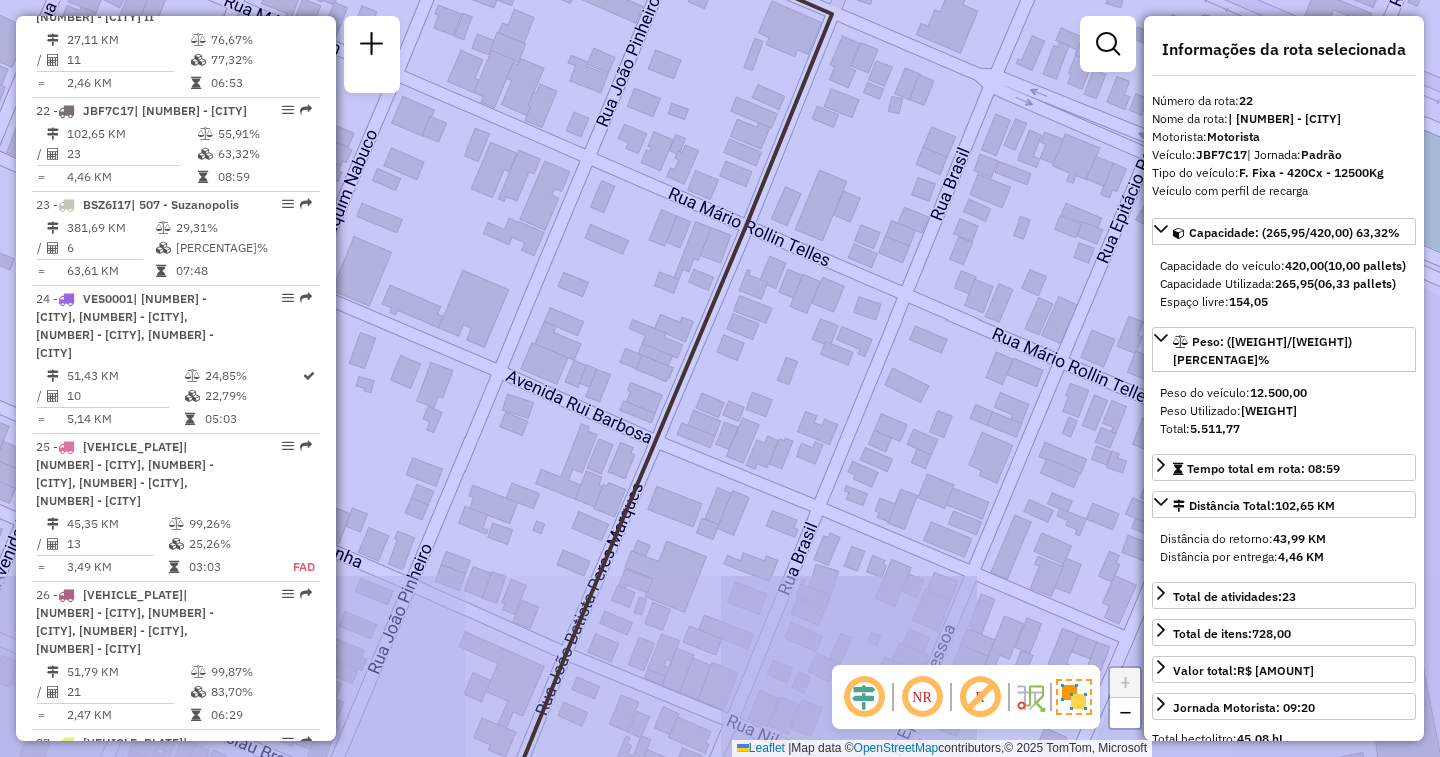 drag, startPoint x: 646, startPoint y: 421, endPoint x: 702, endPoint y: 140, distance: 286.52573 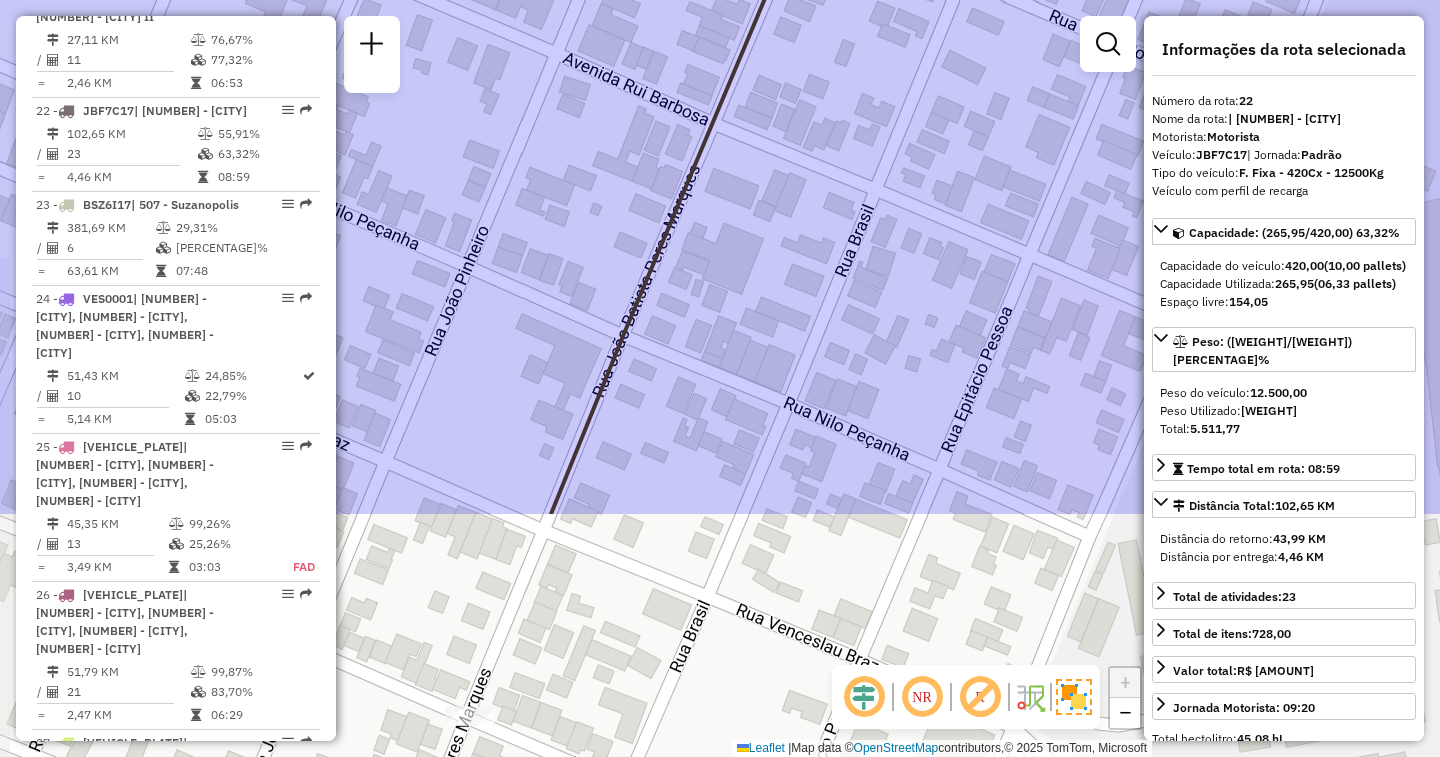 drag, startPoint x: 571, startPoint y: 458, endPoint x: 672, endPoint y: 187, distance: 289.20926 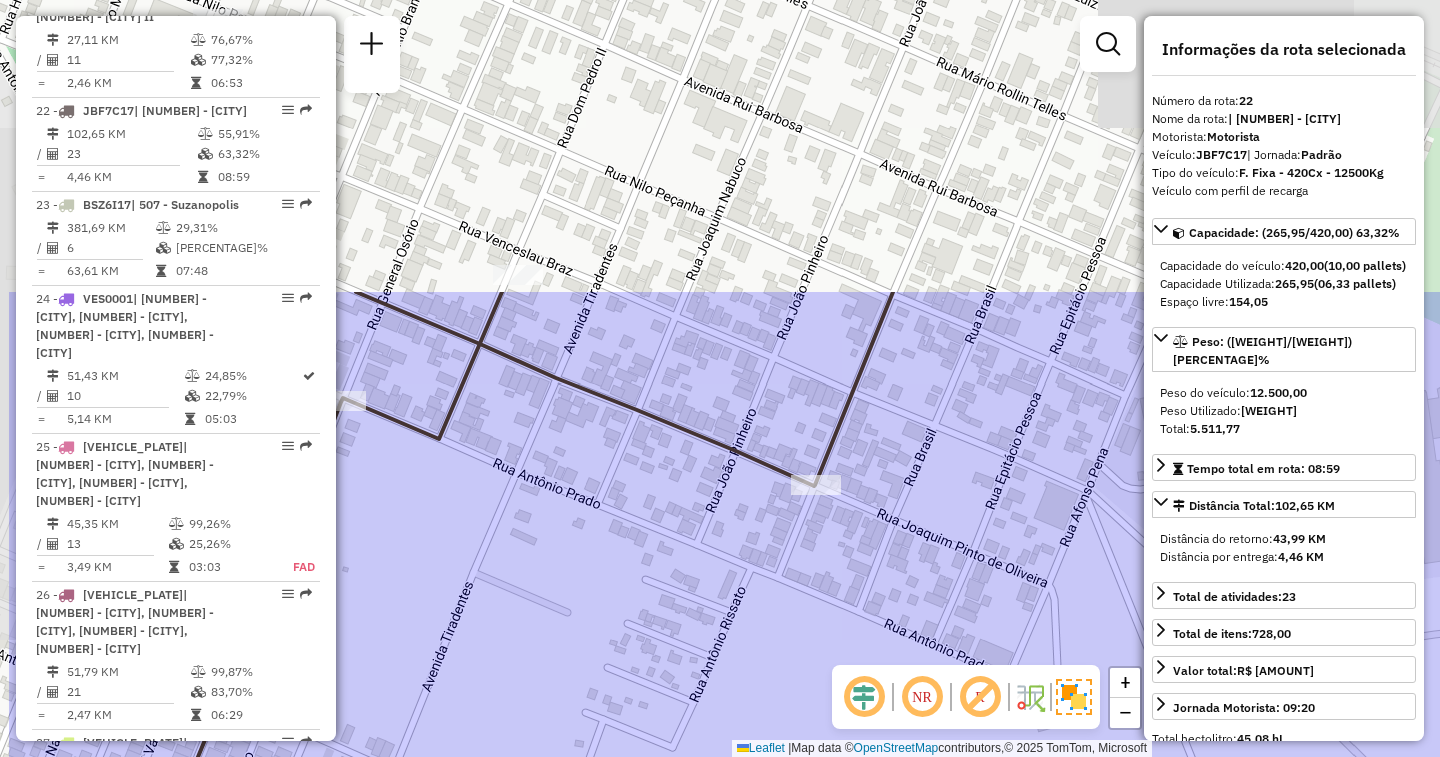 drag, startPoint x: 568, startPoint y: 175, endPoint x: 706, endPoint y: 543, distance: 393.02417 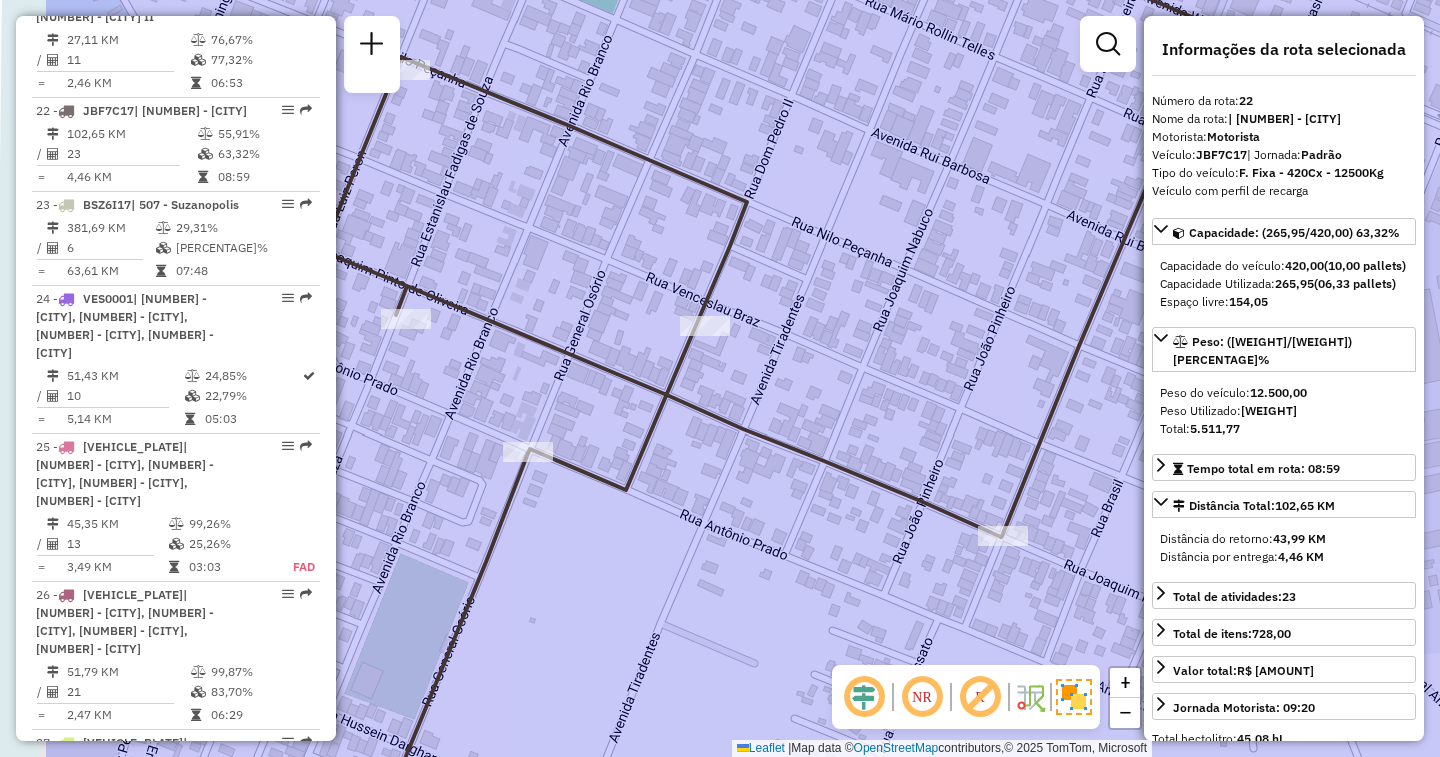 drag, startPoint x: 536, startPoint y: 482, endPoint x: 712, endPoint y: 529, distance: 182.16751 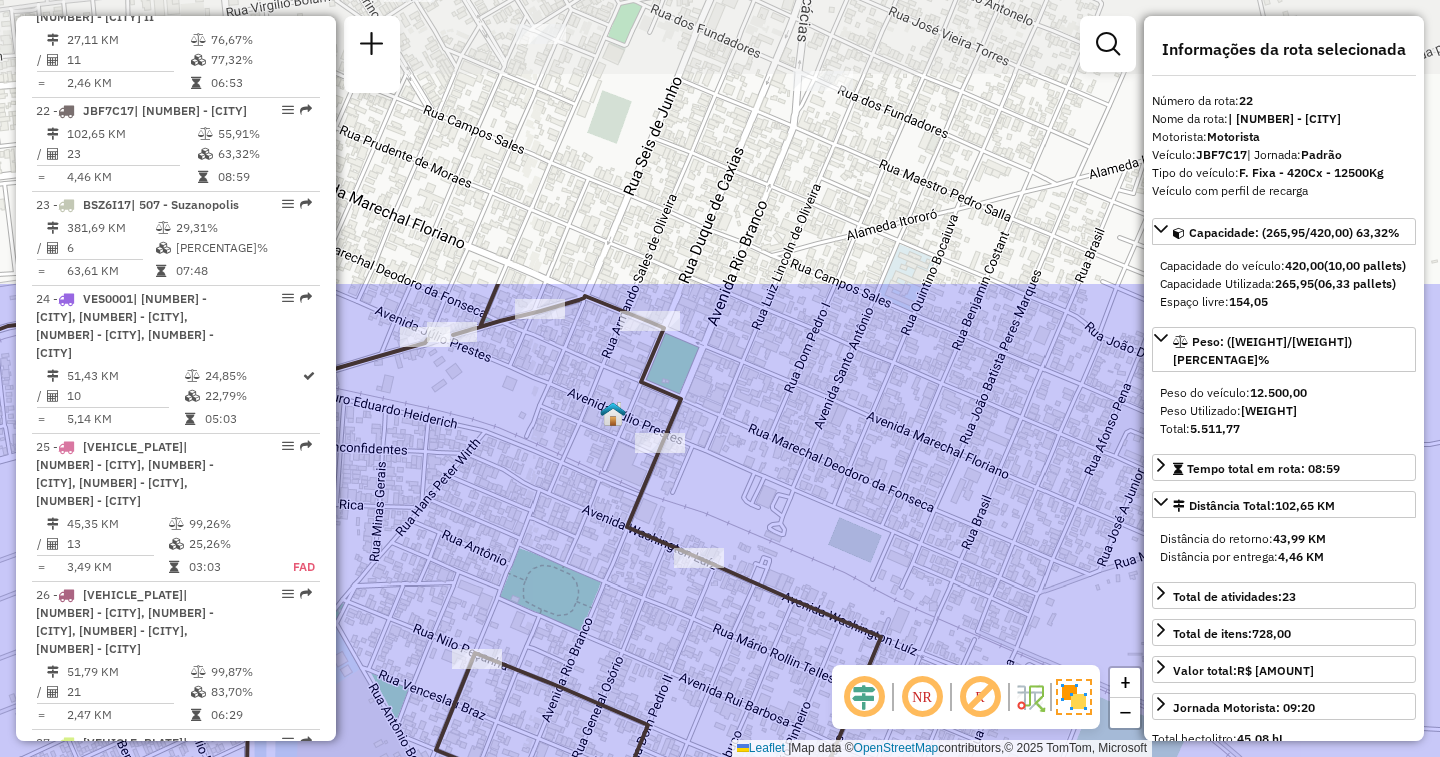 drag, startPoint x: 964, startPoint y: 152, endPoint x: 910, endPoint y: 399, distance: 252.83394 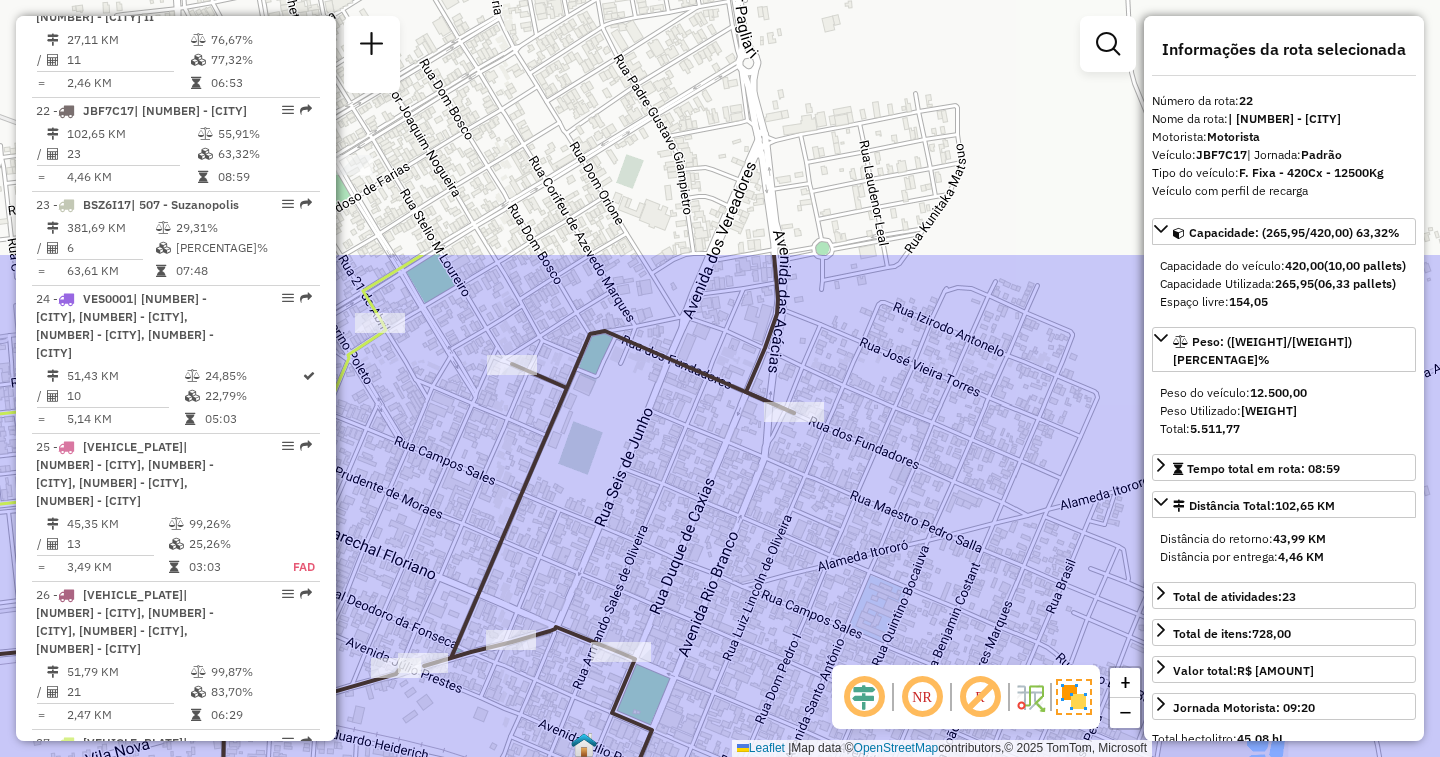 drag, startPoint x: 936, startPoint y: 196, endPoint x: 941, endPoint y: 453, distance: 257.04865 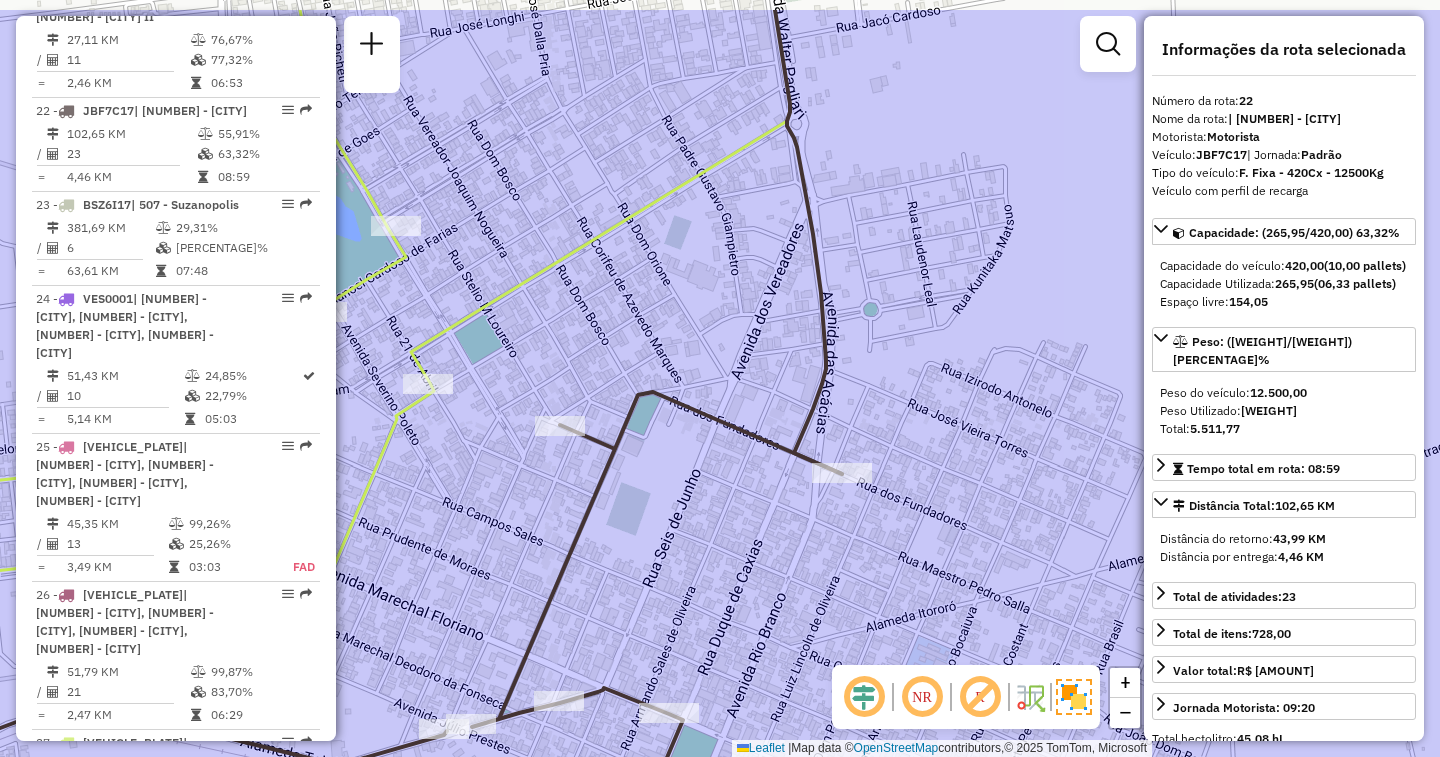 drag, startPoint x: 884, startPoint y: 144, endPoint x: 889, endPoint y: 318, distance: 174.07182 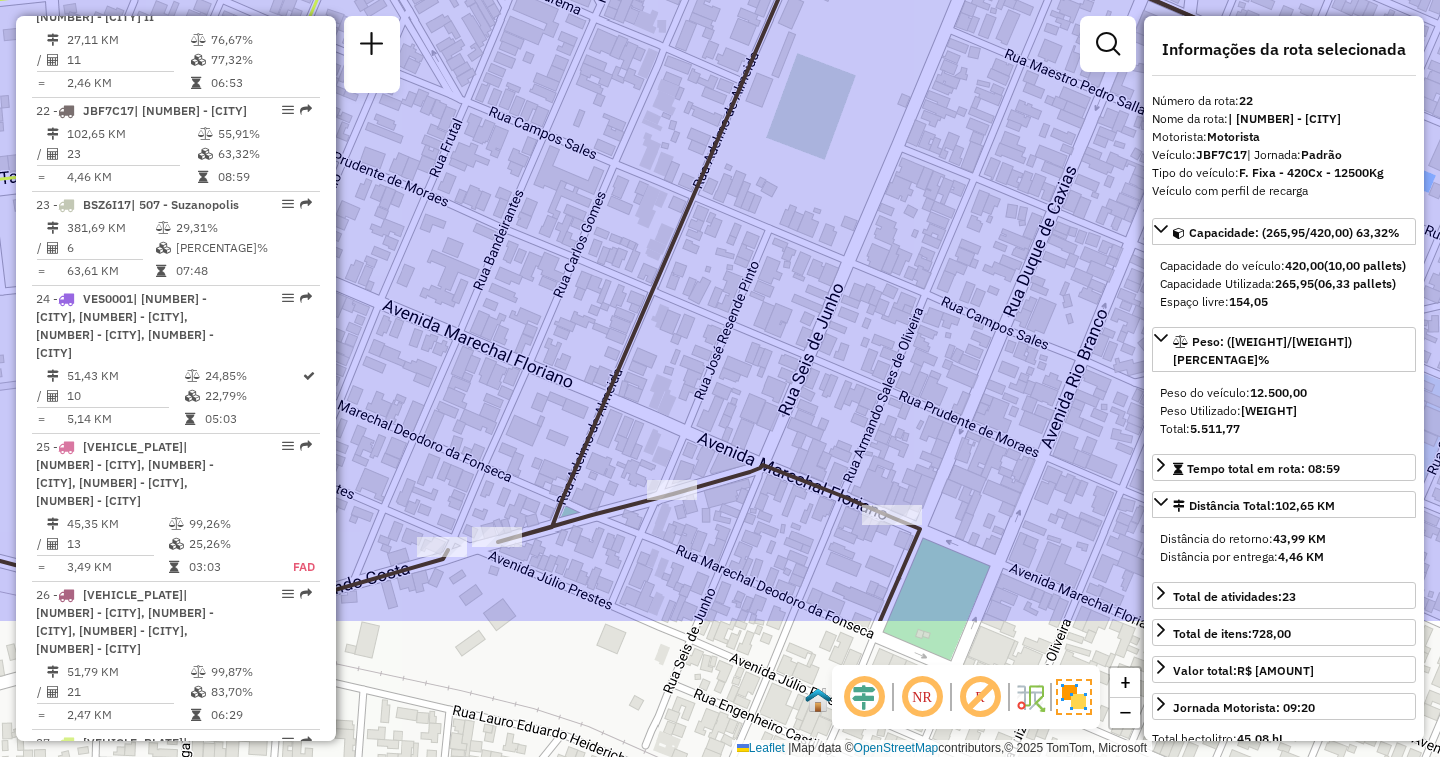 drag, startPoint x: 749, startPoint y: 563, endPoint x: 823, endPoint y: 172, distance: 397.94095 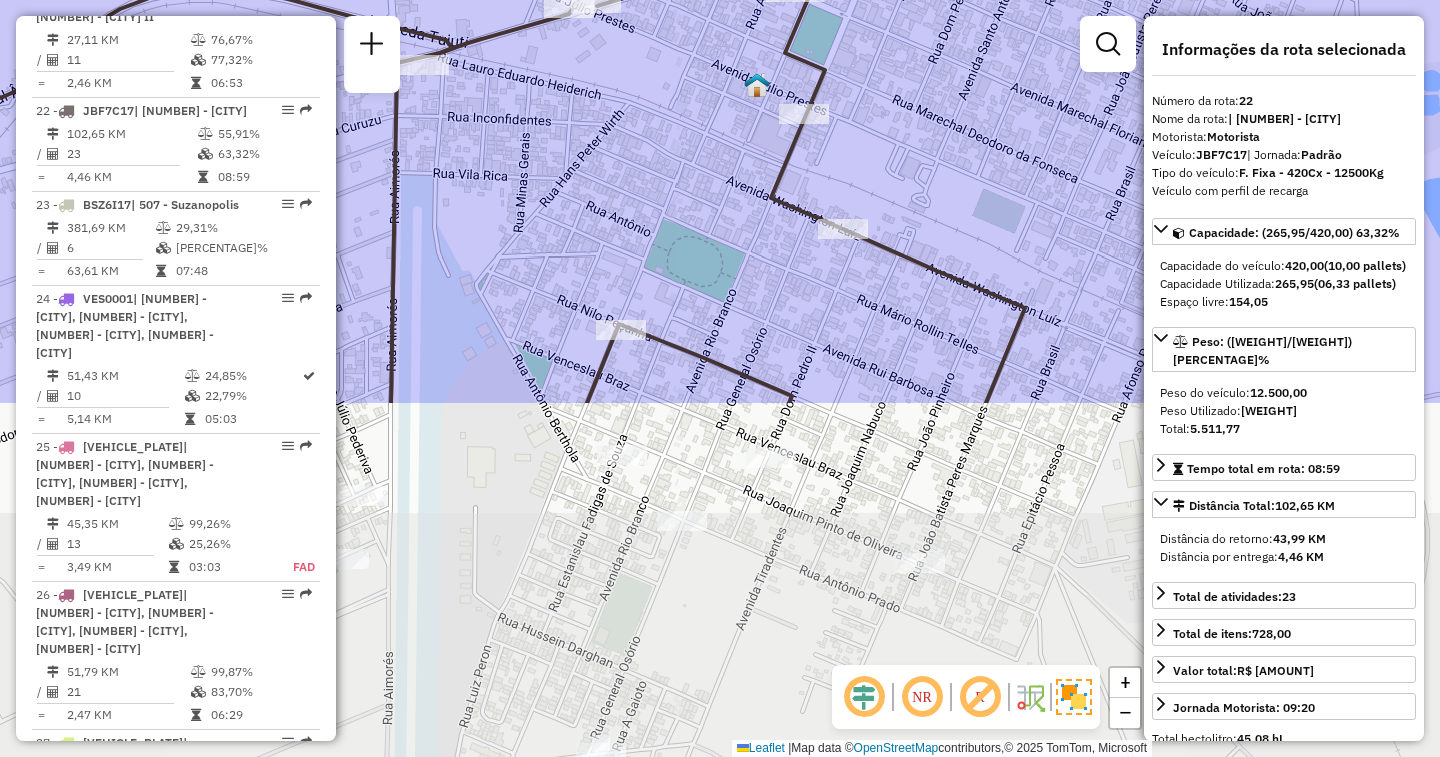 drag, startPoint x: 1000, startPoint y: 585, endPoint x: 862, endPoint y: 156, distance: 450.64954 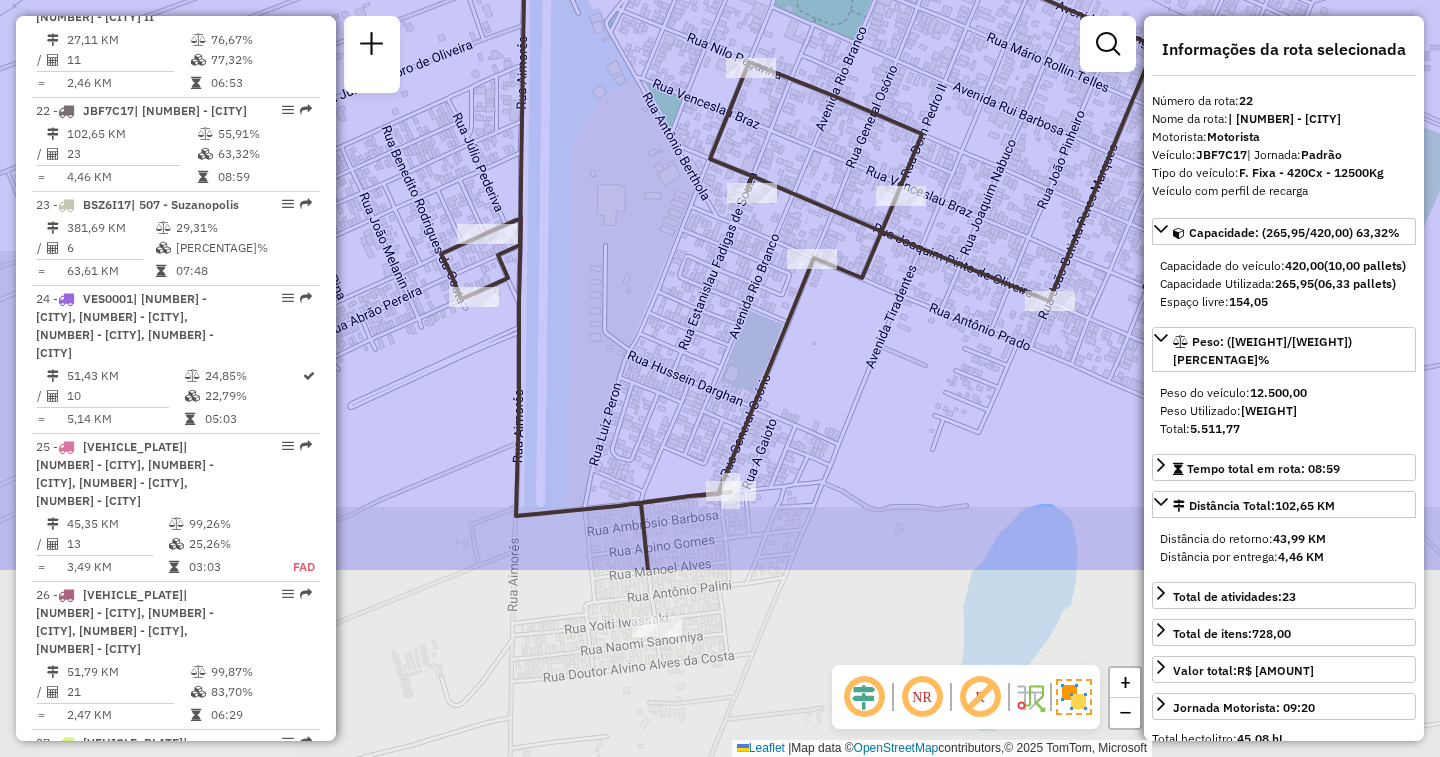 drag, startPoint x: 699, startPoint y: 656, endPoint x: 843, endPoint y: 349, distance: 339.0944 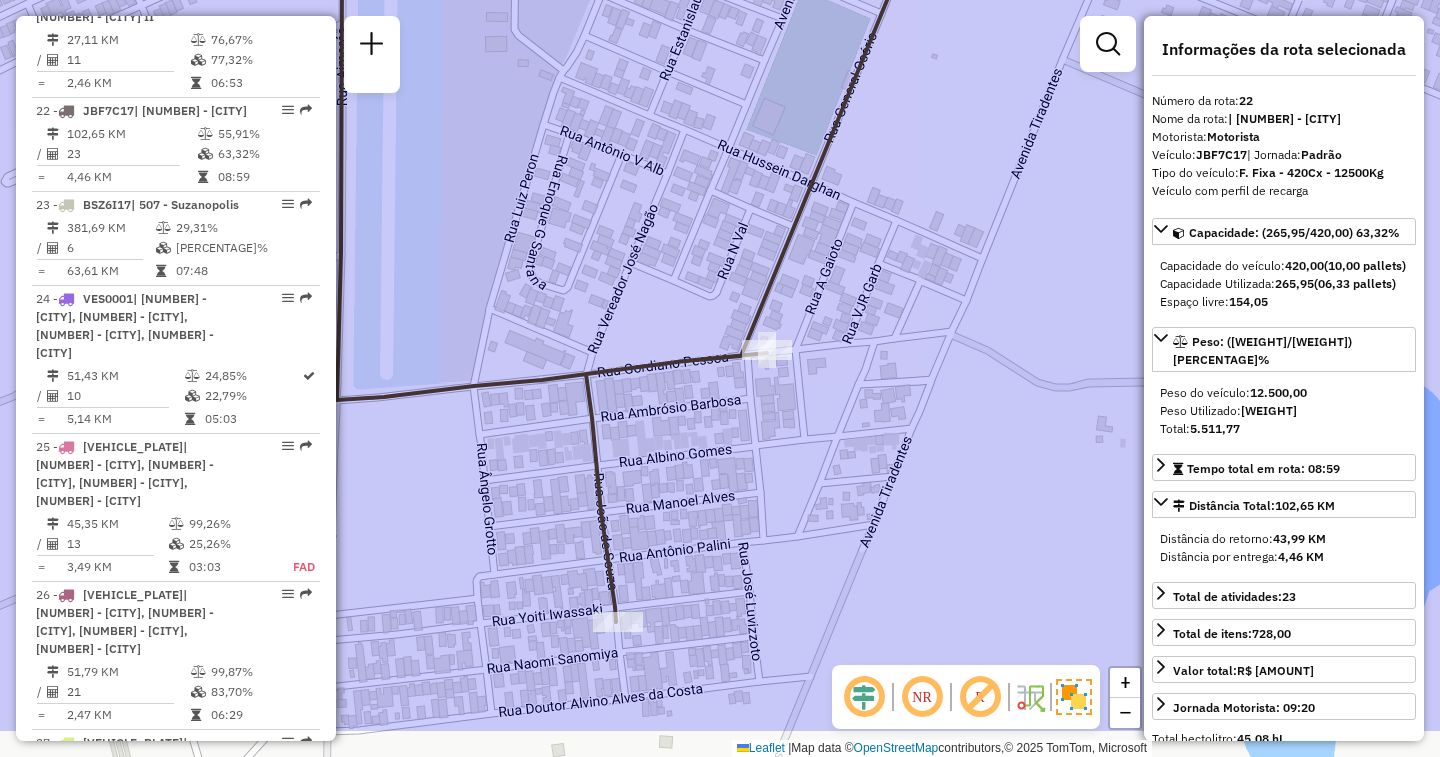 drag, startPoint x: 702, startPoint y: 559, endPoint x: 709, endPoint y: 481, distance: 78.31347 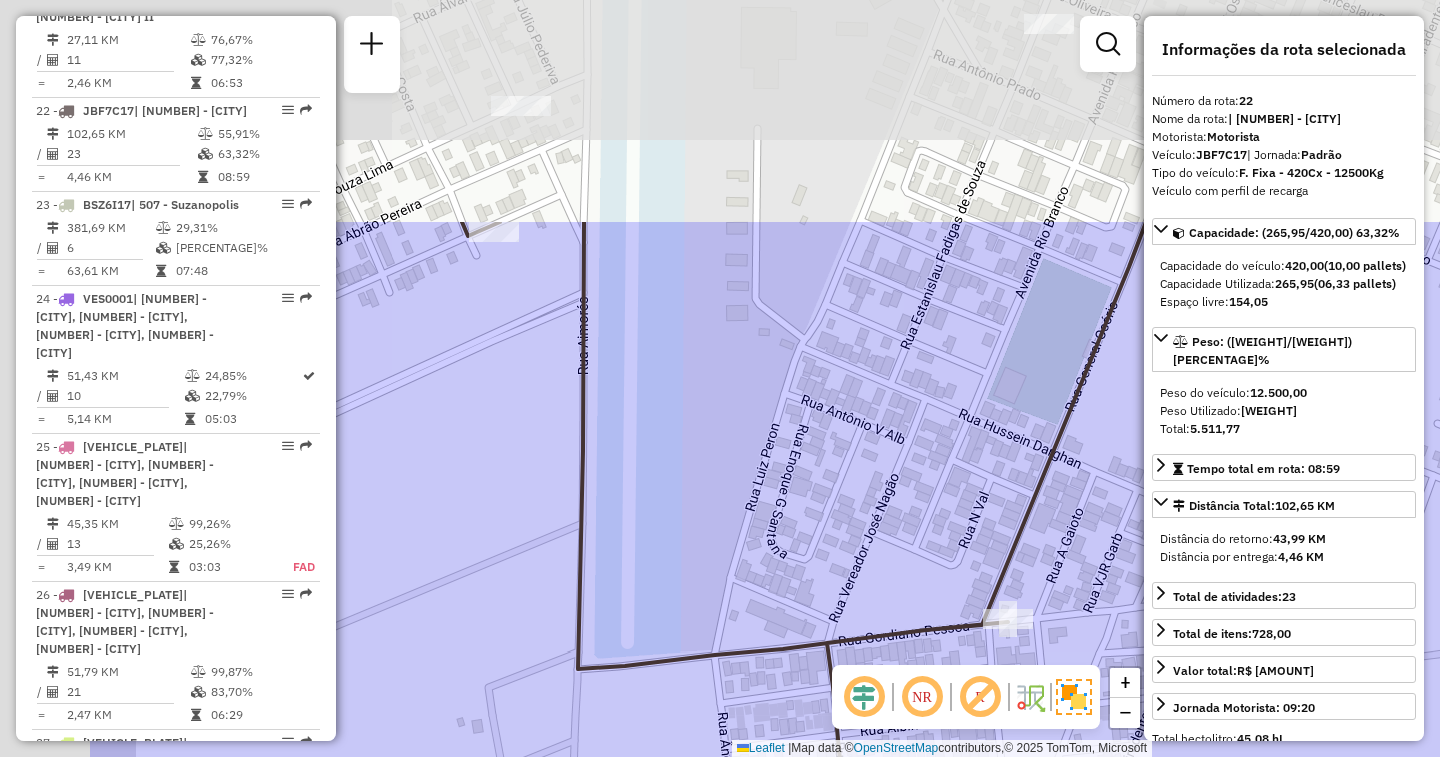 drag, startPoint x: 555, startPoint y: 252, endPoint x: 755, endPoint y: 522, distance: 336.00595 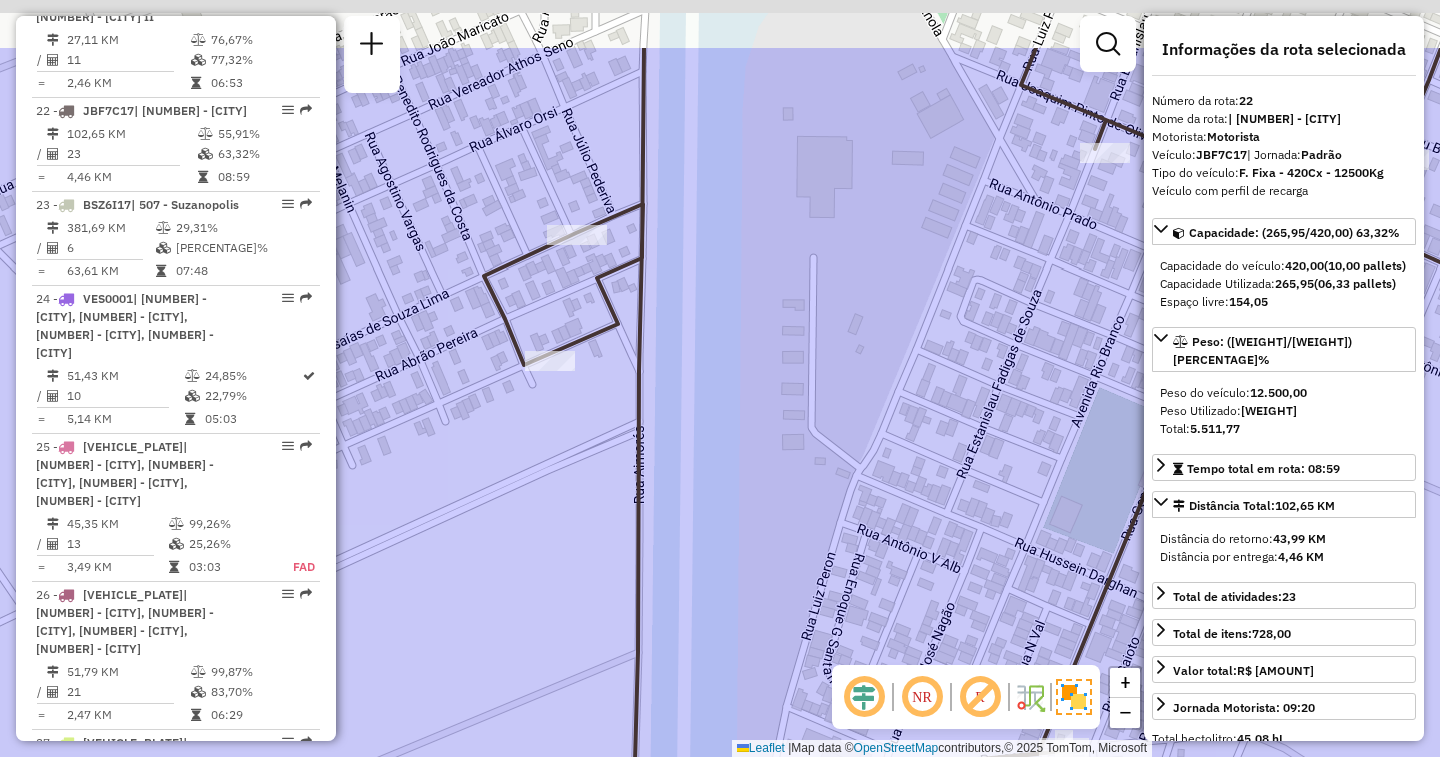 drag, startPoint x: 674, startPoint y: 359, endPoint x: 737, endPoint y: 509, distance: 162.69296 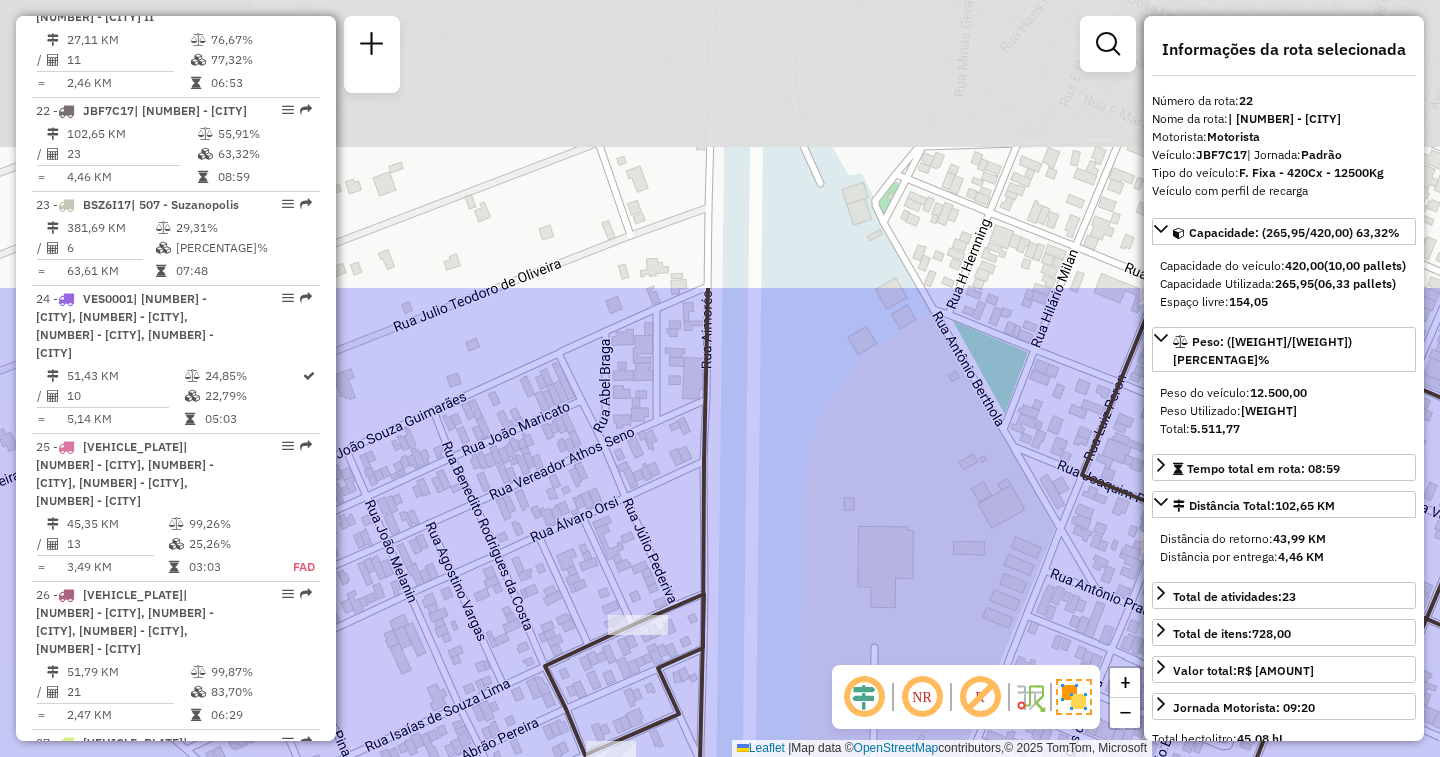drag, startPoint x: 782, startPoint y: 134, endPoint x: 825, endPoint y: 565, distance: 433.1397 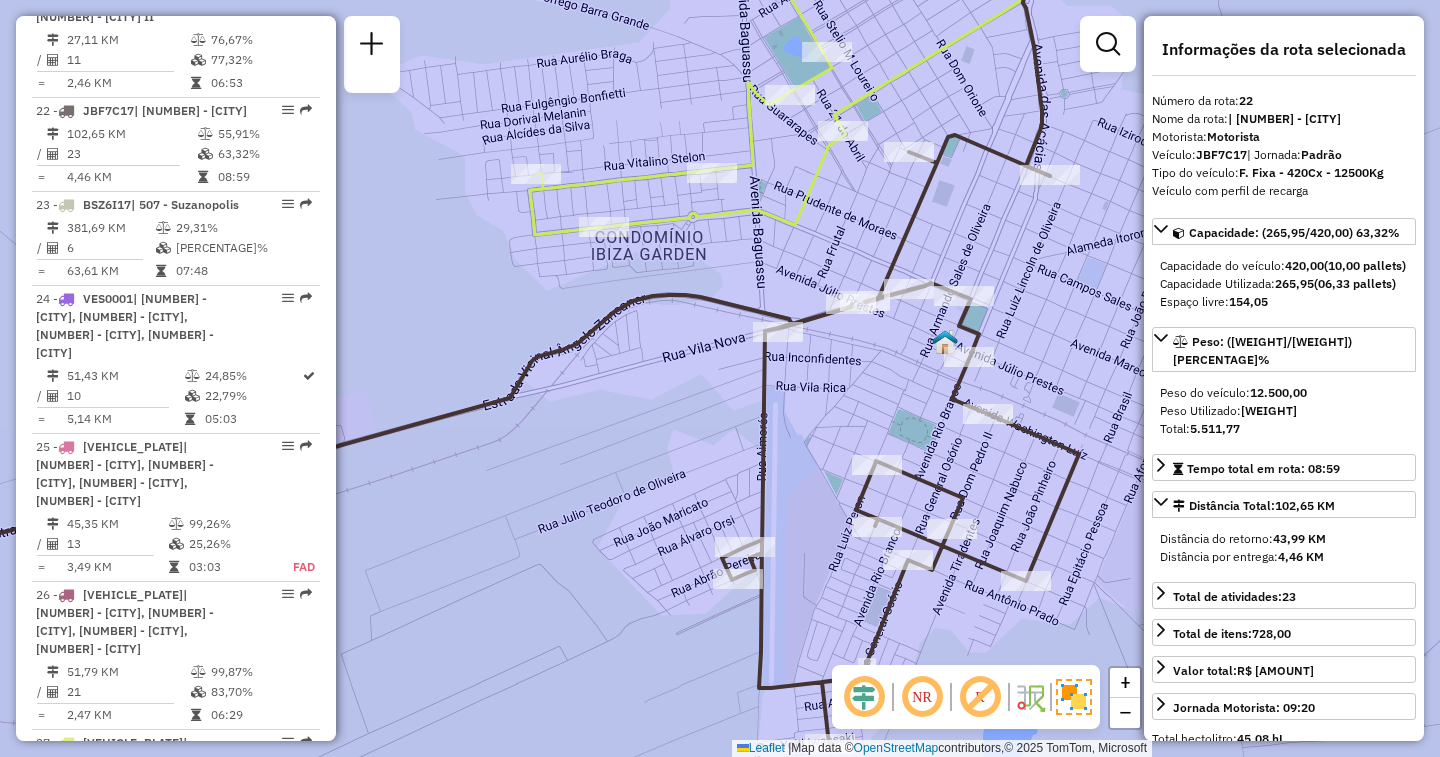 drag, startPoint x: 798, startPoint y: 370, endPoint x: 795, endPoint y: 426, distance: 56.0803 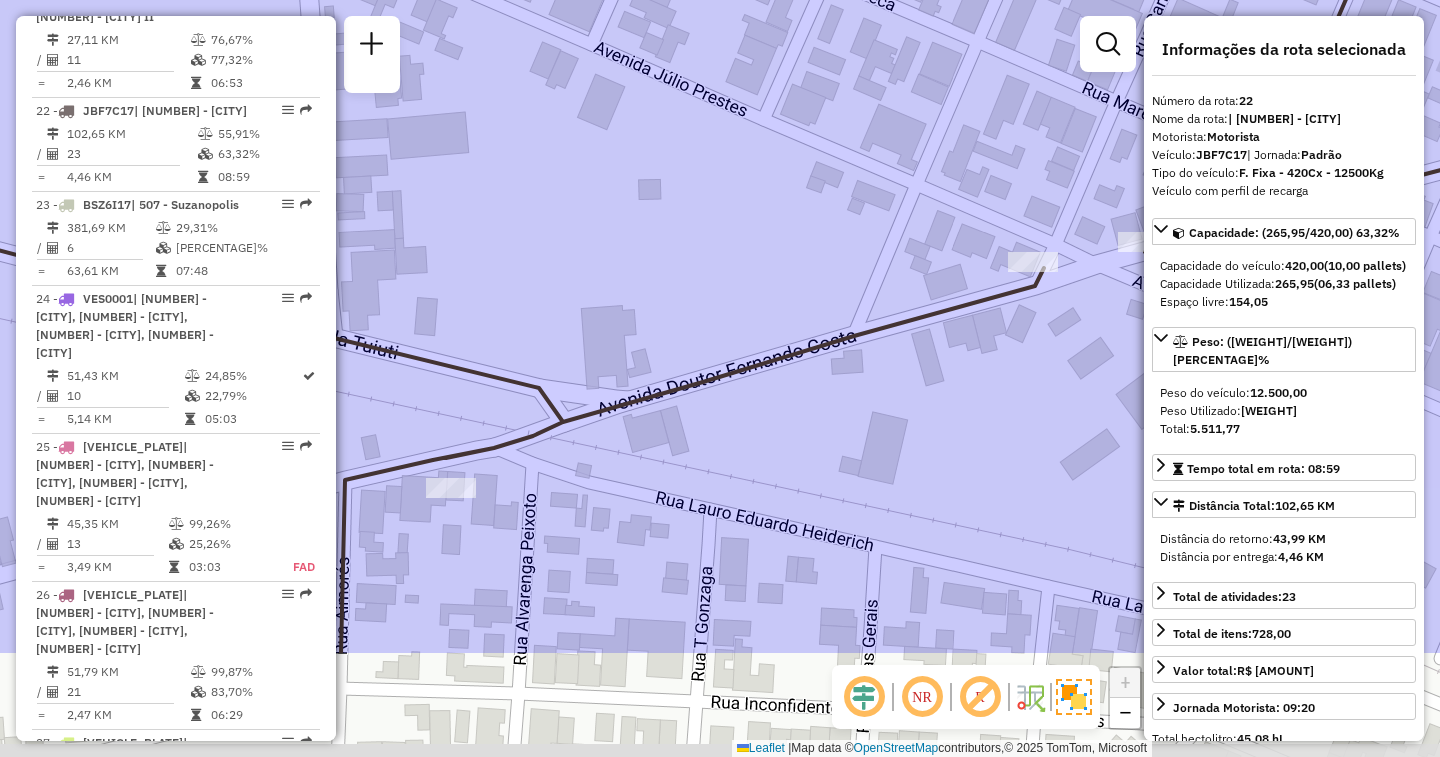 drag, startPoint x: 762, startPoint y: 398, endPoint x: 699, endPoint y: 258, distance: 153.52199 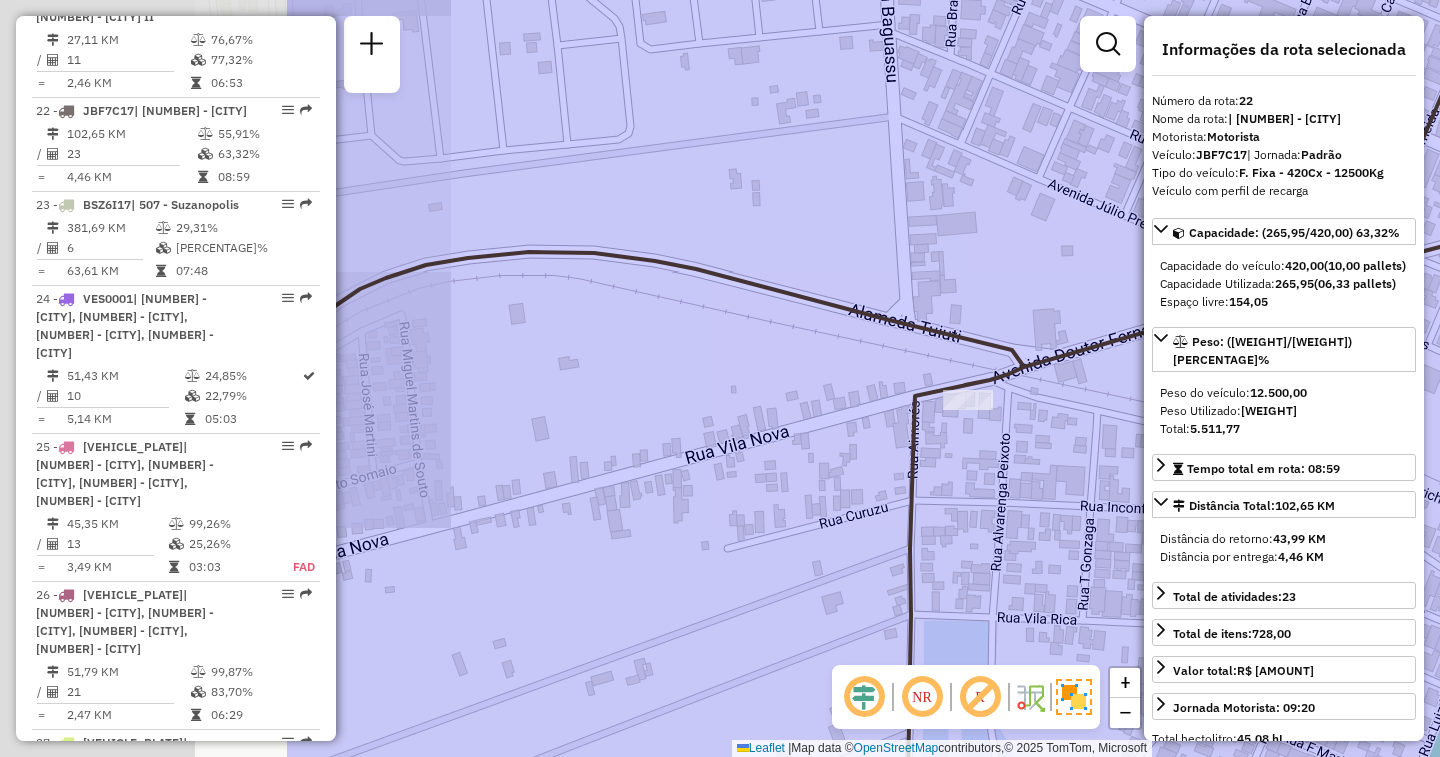drag, startPoint x: 542, startPoint y: 315, endPoint x: 1055, endPoint y: 320, distance: 513.02435 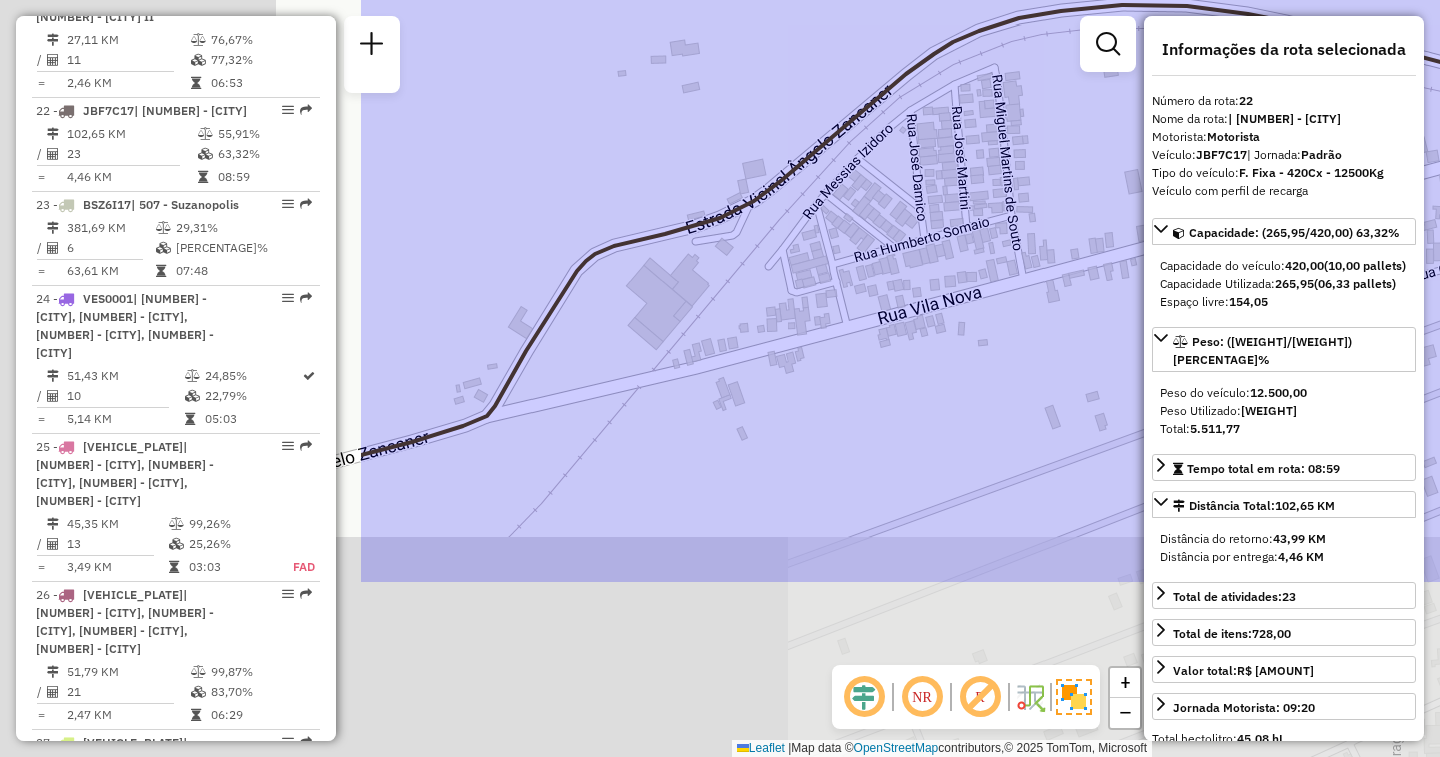 drag, startPoint x: 477, startPoint y: 475, endPoint x: 1003, endPoint y: 213, distance: 587.63934 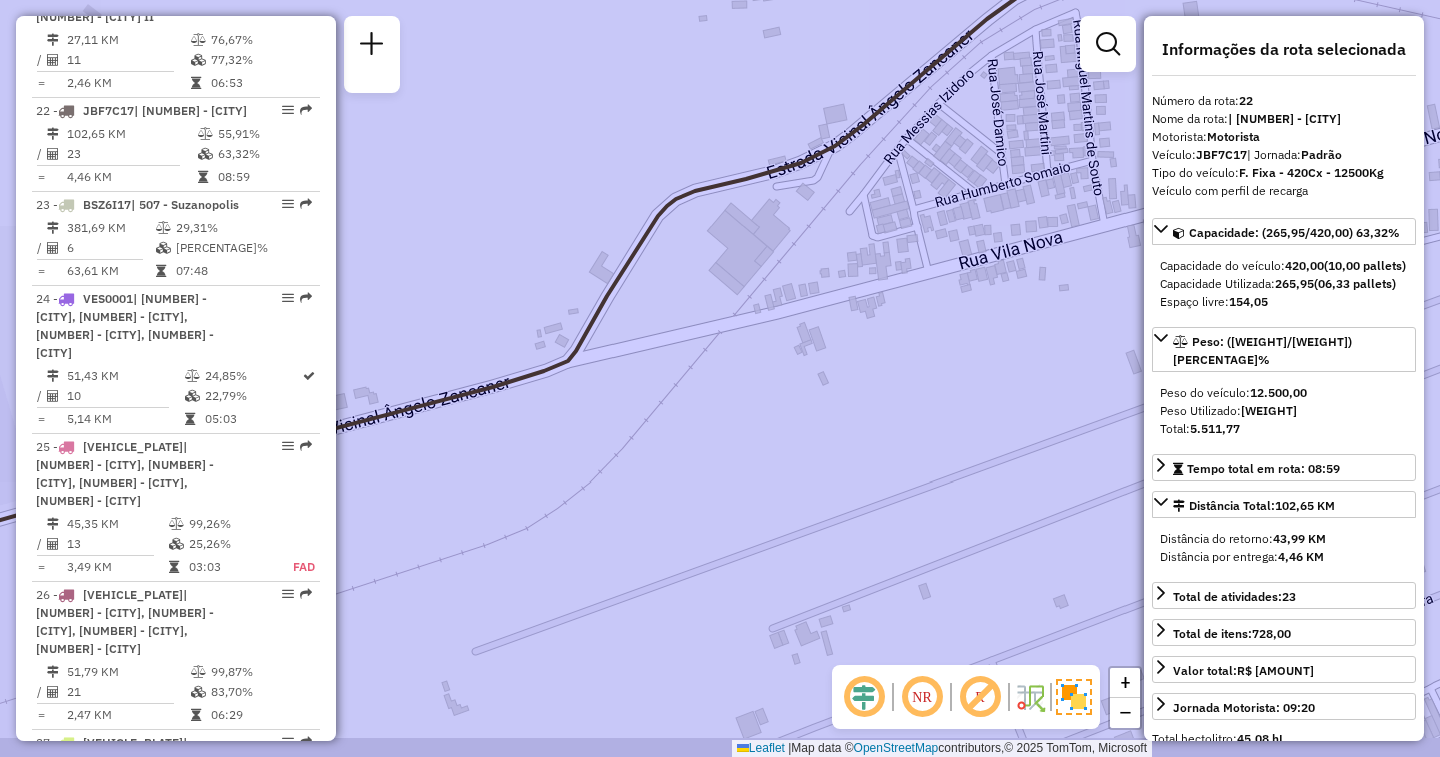 drag, startPoint x: 668, startPoint y: 436, endPoint x: 1094, endPoint y: 236, distance: 470.61237 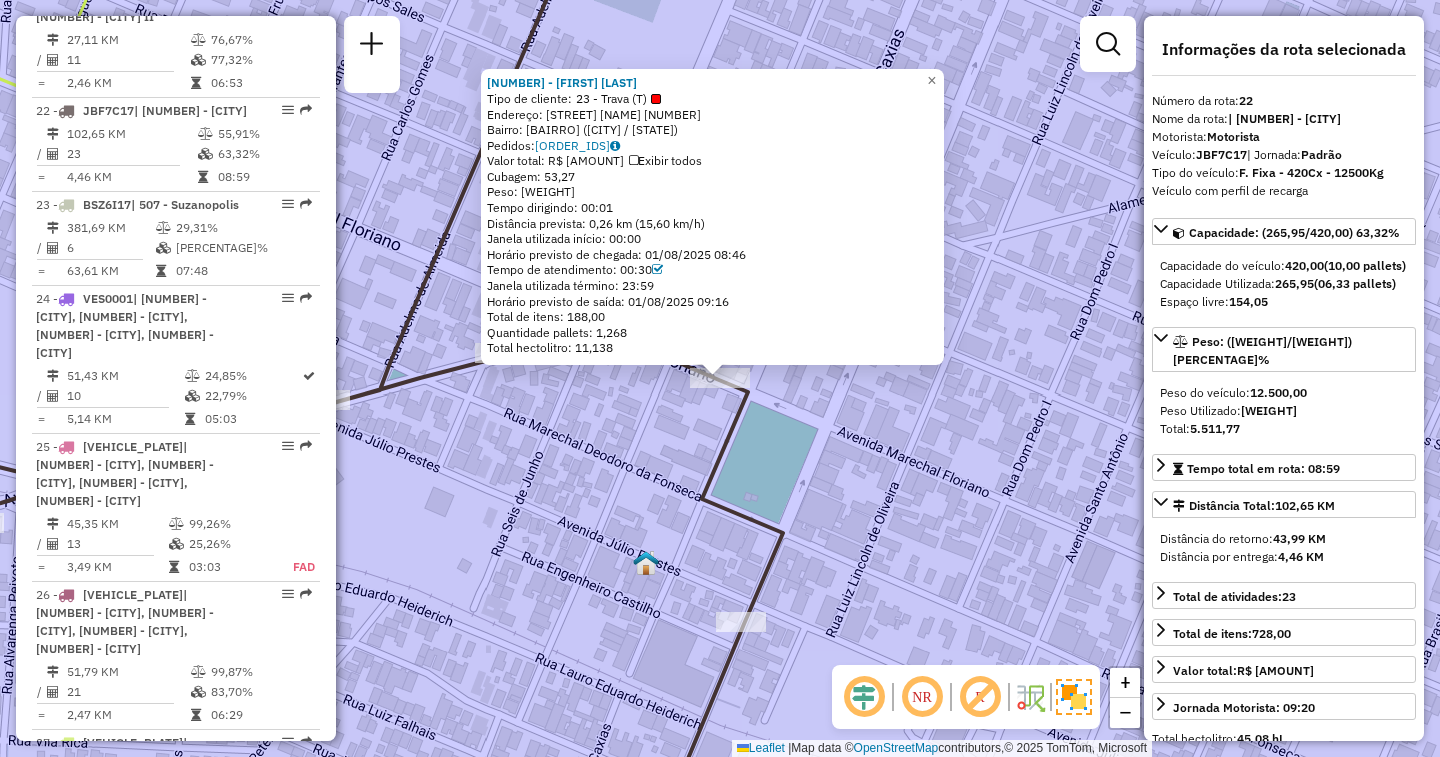 click on "[NUMBER] - [FIRST] [LAST] e FI  Tipo de cliente:   23 - Trava (T)   Endereço: R   MARECHAL FLORIANO             [NUMBER]   Bairro: CENTRO ([CITY] / [STATE])   Pedidos:  [NUMBER], [NUMBER]   Valor total: R$ [AMOUNT]   Exibir todos   Cubagem: 53,27  Peso: 1.461,33  Tempo dirigindo: 00:01   Distância prevista: 0,26 km (15,60 km/h)   Janela utilizada início: 00:00   Horário previsto de chegada: 01/08/2025 08:46   Tempo de atendimento: 00:30   Janela utilizada término: 23:59   Horário previsto de saída: 01/08/2025 09:16   Total de itens: 188,00   Quantidade pallets: 1,268   Total hectolitro: 11,138  × Janela de atendimento Grade de atendimento Capacidade Transportadoras Veículos Cliente Pedidos  Rotas Selecione os dias de semana para filtrar as janelas de atendimento  Seg   Ter   Qua   Qui   Sex   Sáb   Dom  Informe o período da janela de atendimento: De: Até:  Filtrar exatamente a janela do cliente  Considerar janela de atendimento padrão  Selecione os dias de semana para filtrar as grades de atendimento" 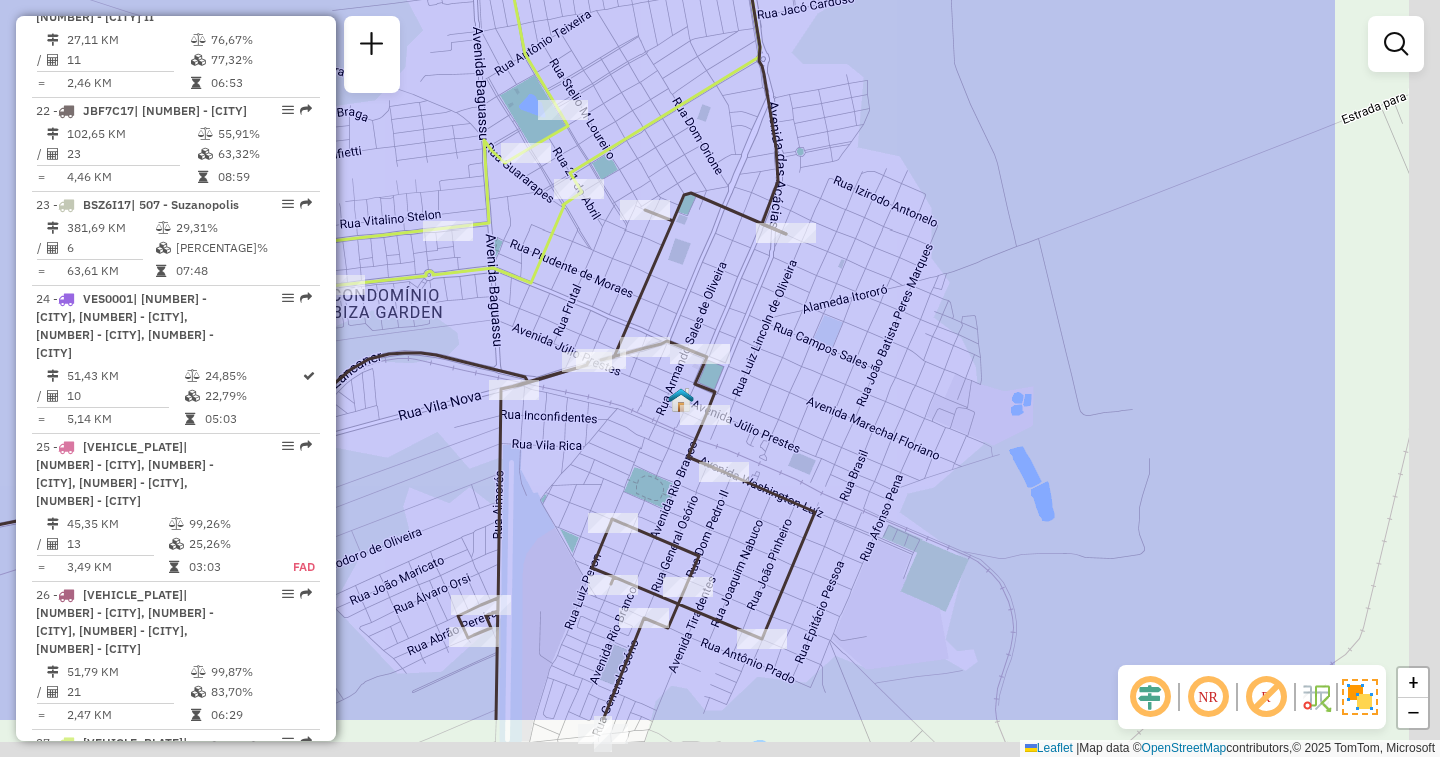 drag, startPoint x: 1224, startPoint y: 534, endPoint x: 832, endPoint y: 316, distance: 448.53986 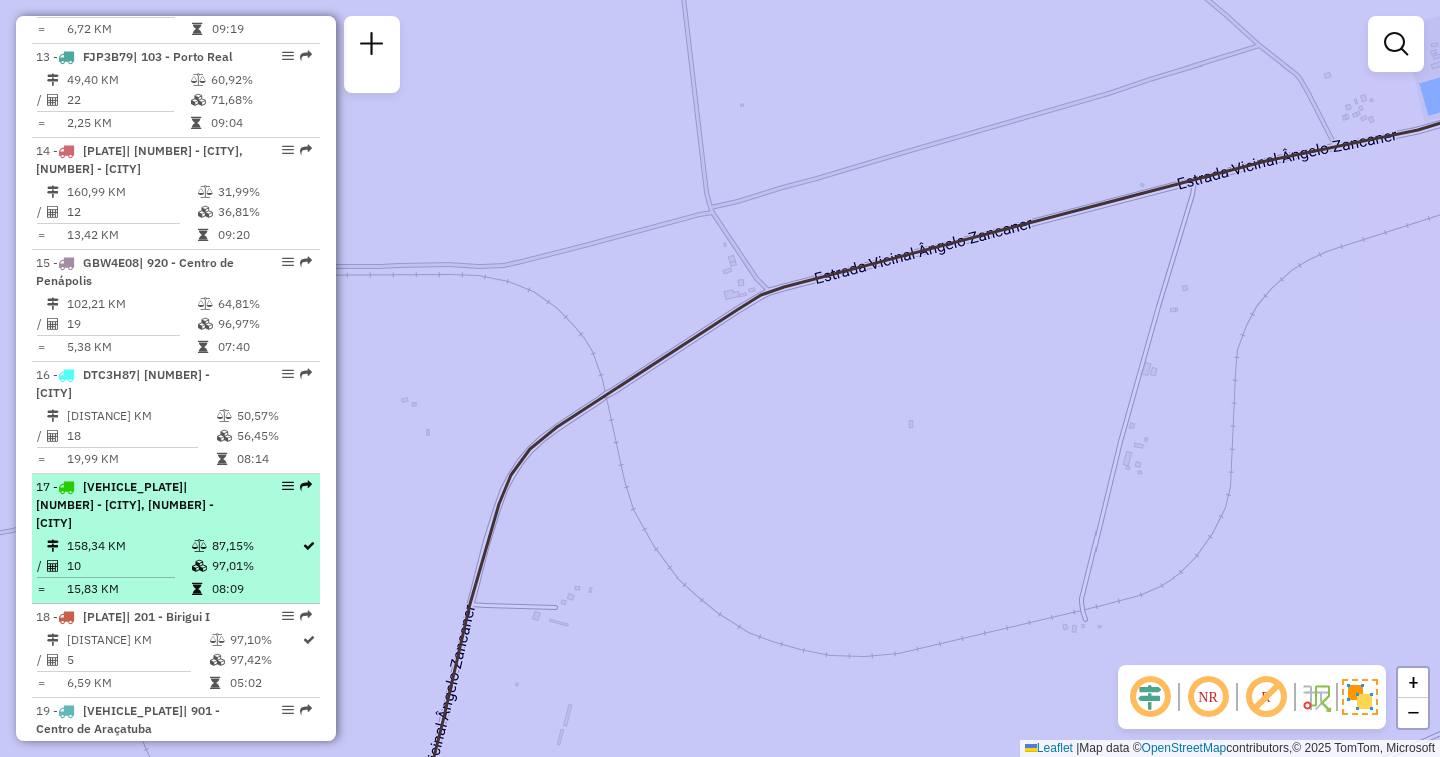 scroll, scrollTop: 2049, scrollLeft: 0, axis: vertical 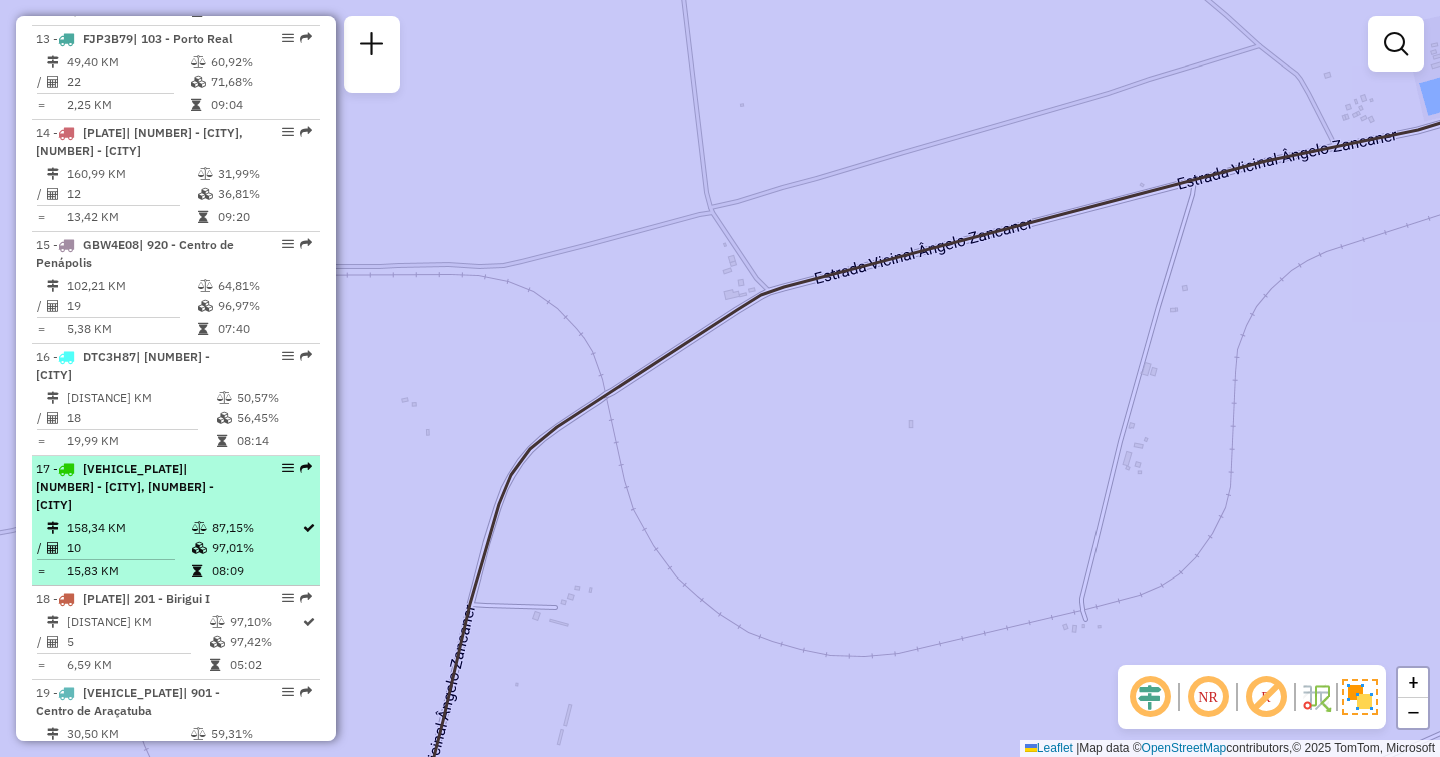 drag, startPoint x: 275, startPoint y: 424, endPoint x: 283, endPoint y: 416, distance: 11.313708 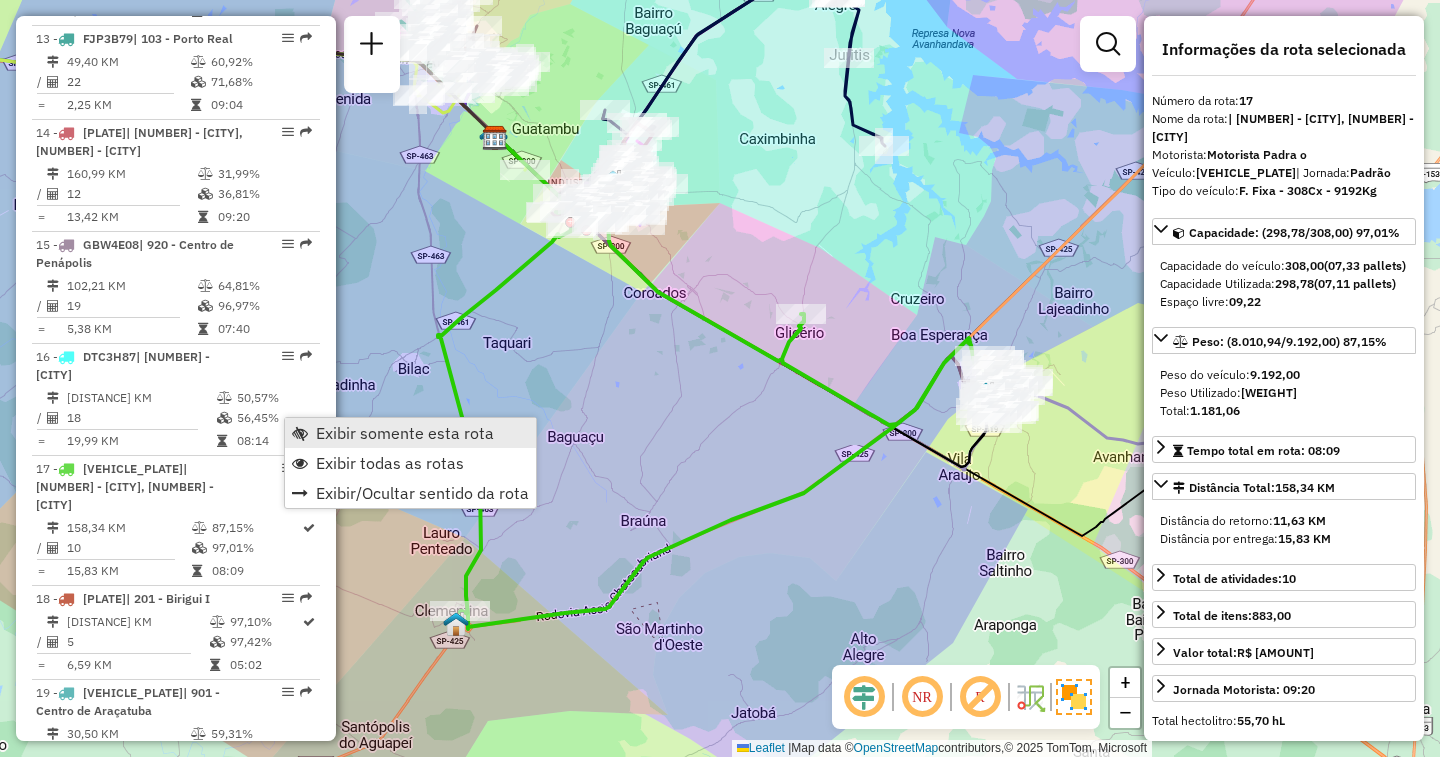 click on "Exibir somente esta rota" at bounding box center (405, 433) 